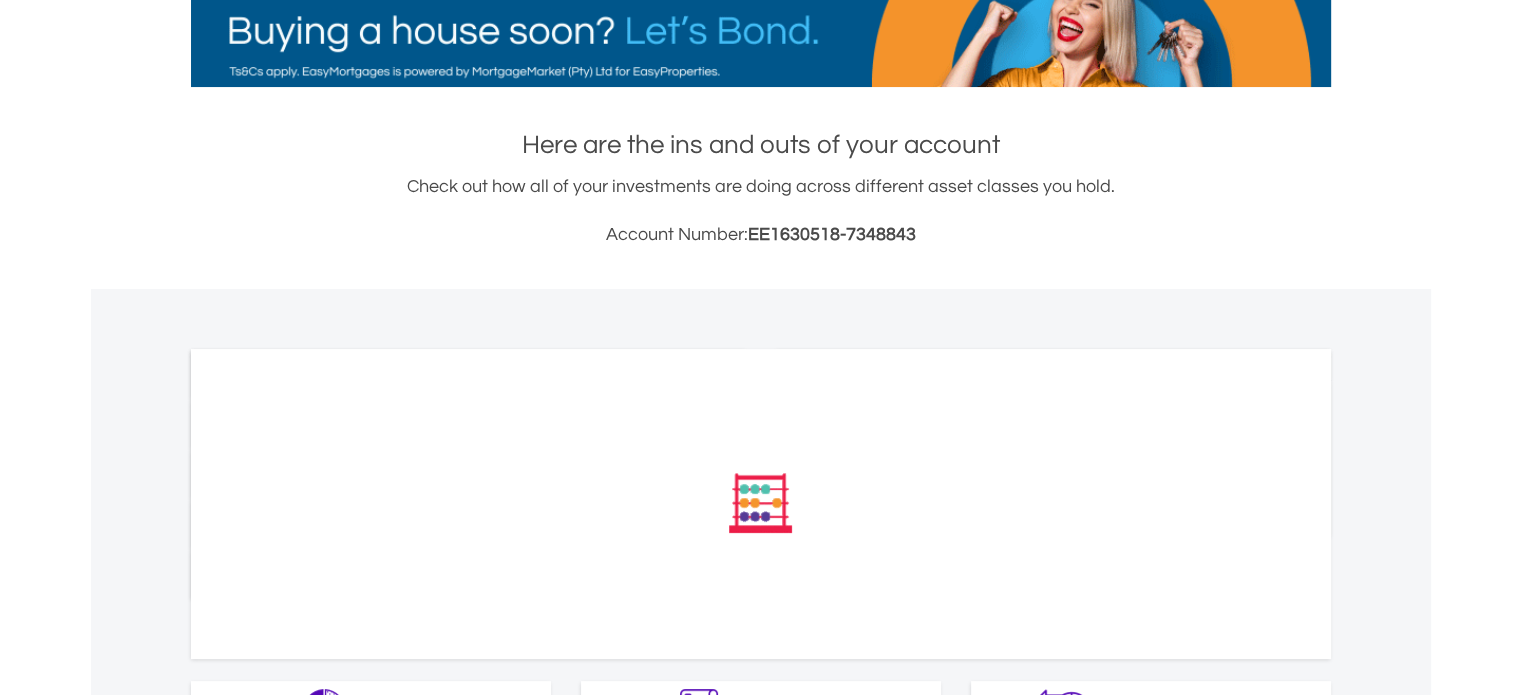 scroll, scrollTop: 400, scrollLeft: 0, axis: vertical 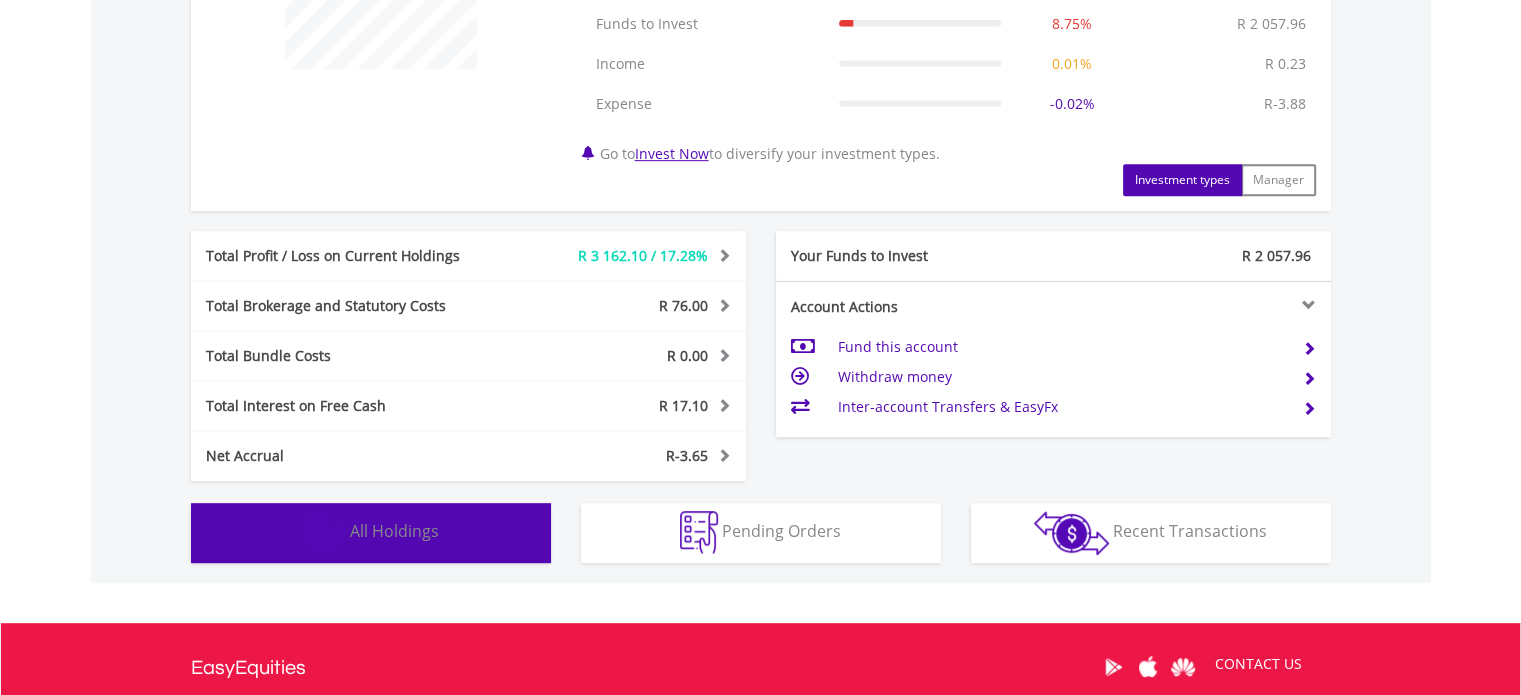 click on "Holdings
All Holdings" at bounding box center [371, 533] 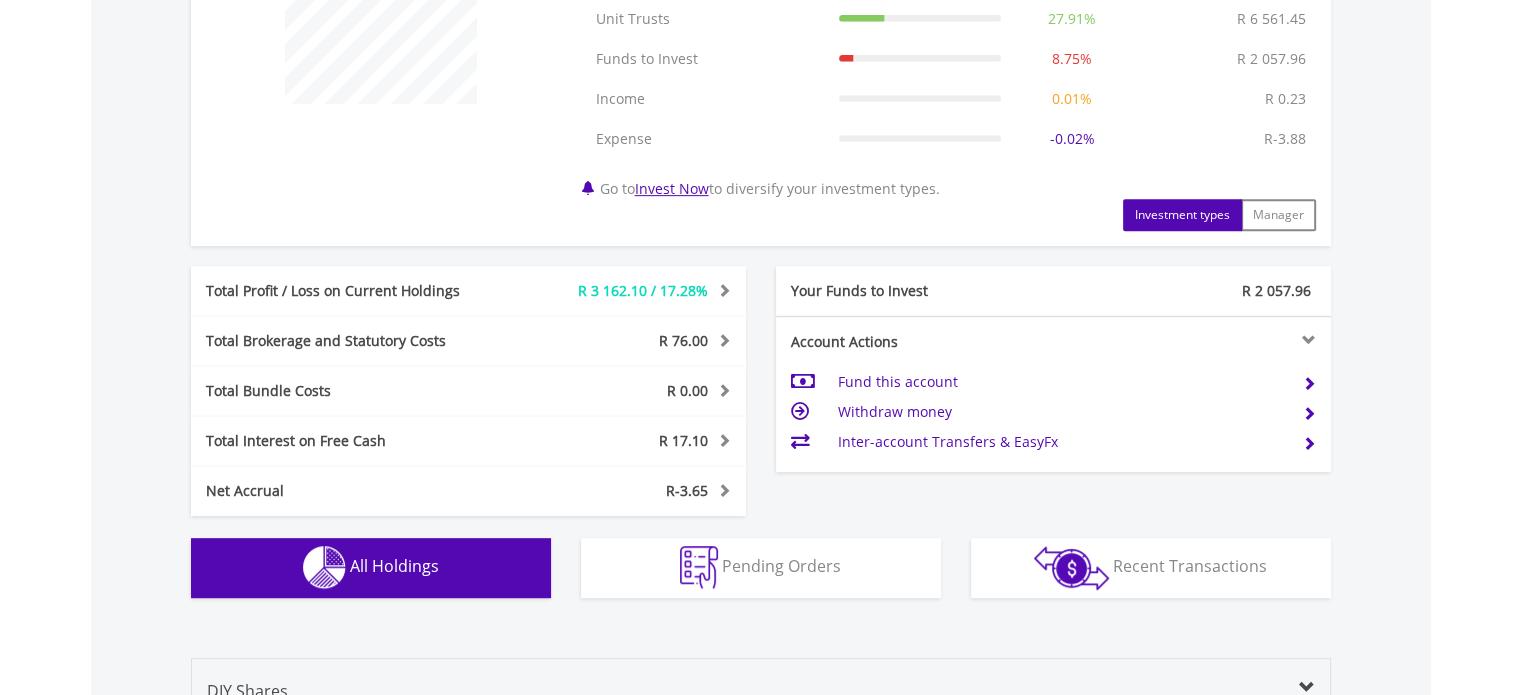 scroll, scrollTop: 876, scrollLeft: 0, axis: vertical 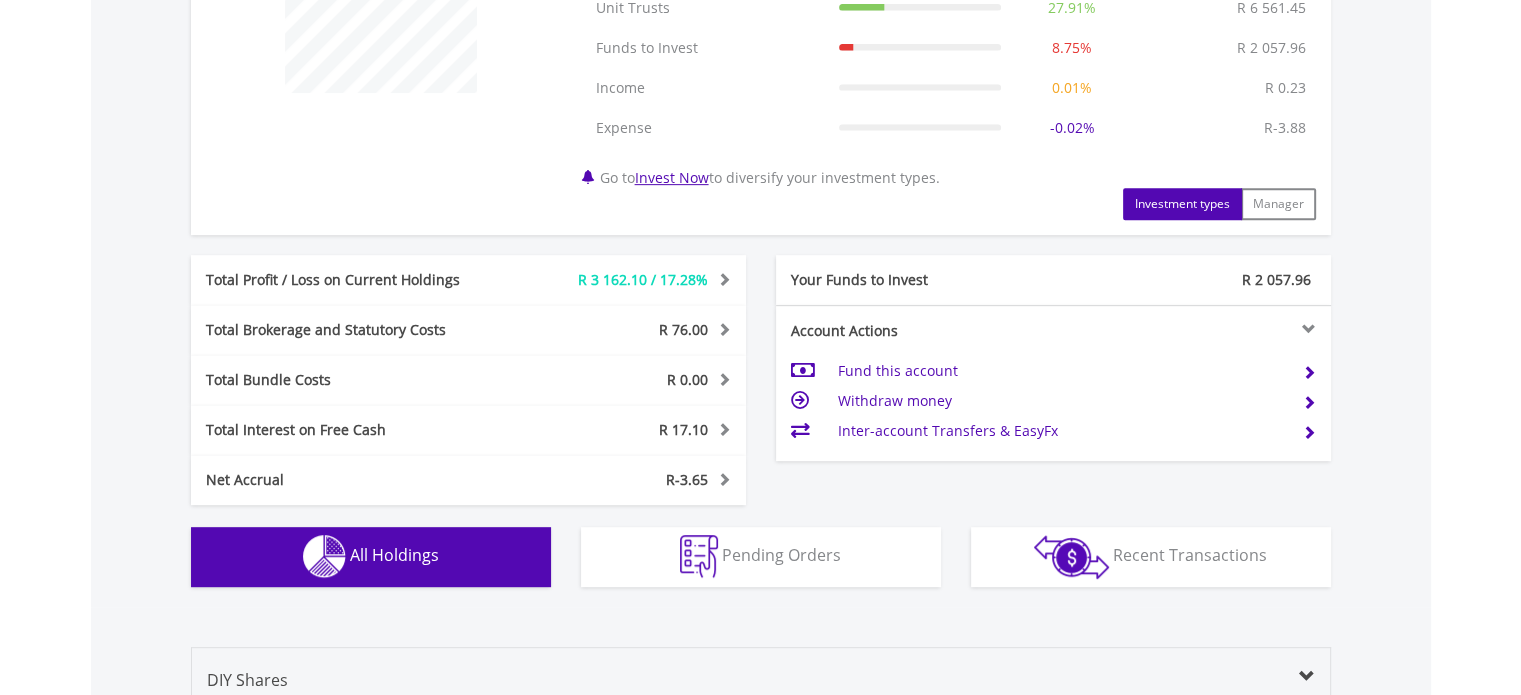click on "Net Accrual
R-3.65
Interest
R 0.23
Cash Management Fee
R-0.05
VAT
R-0.01
Platform Fee
R-3.82" at bounding box center (468, 480) 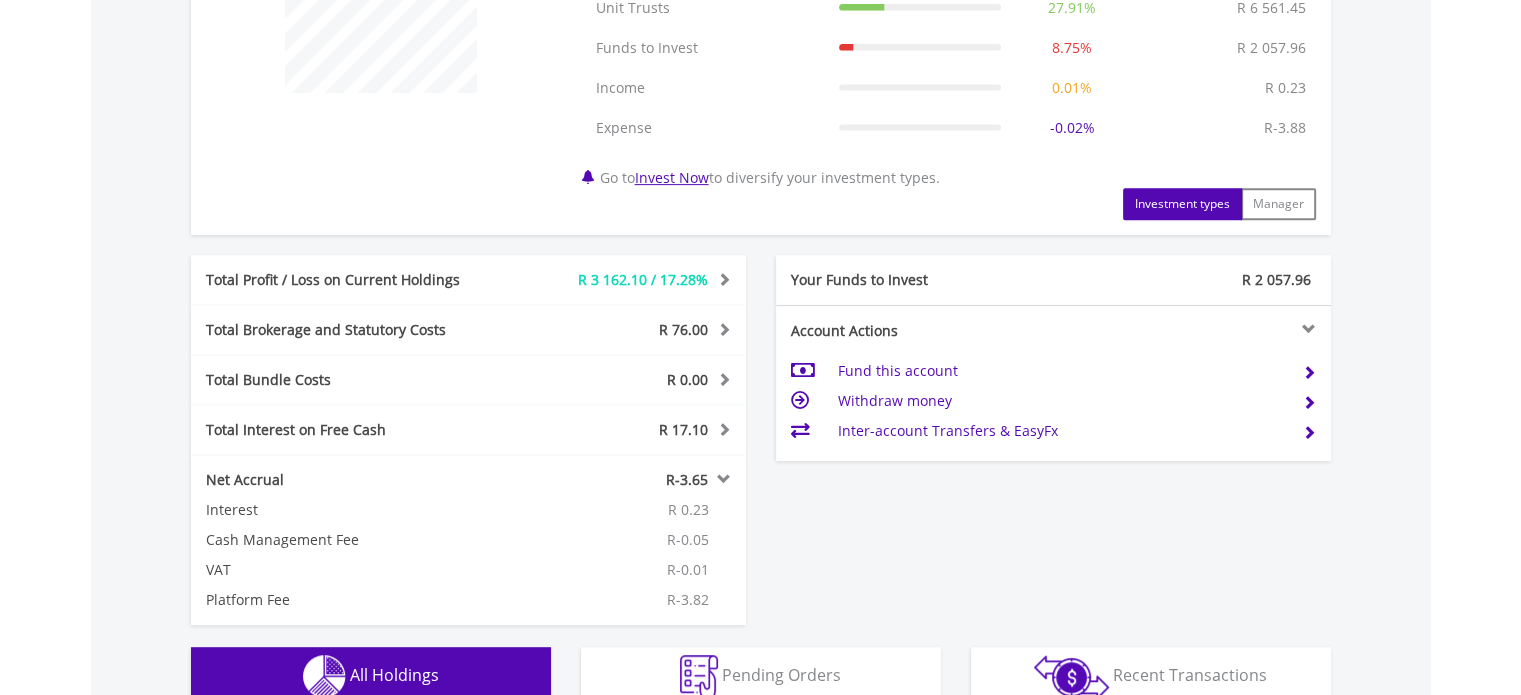 click on "R-3.65" at bounding box center [629, 480] 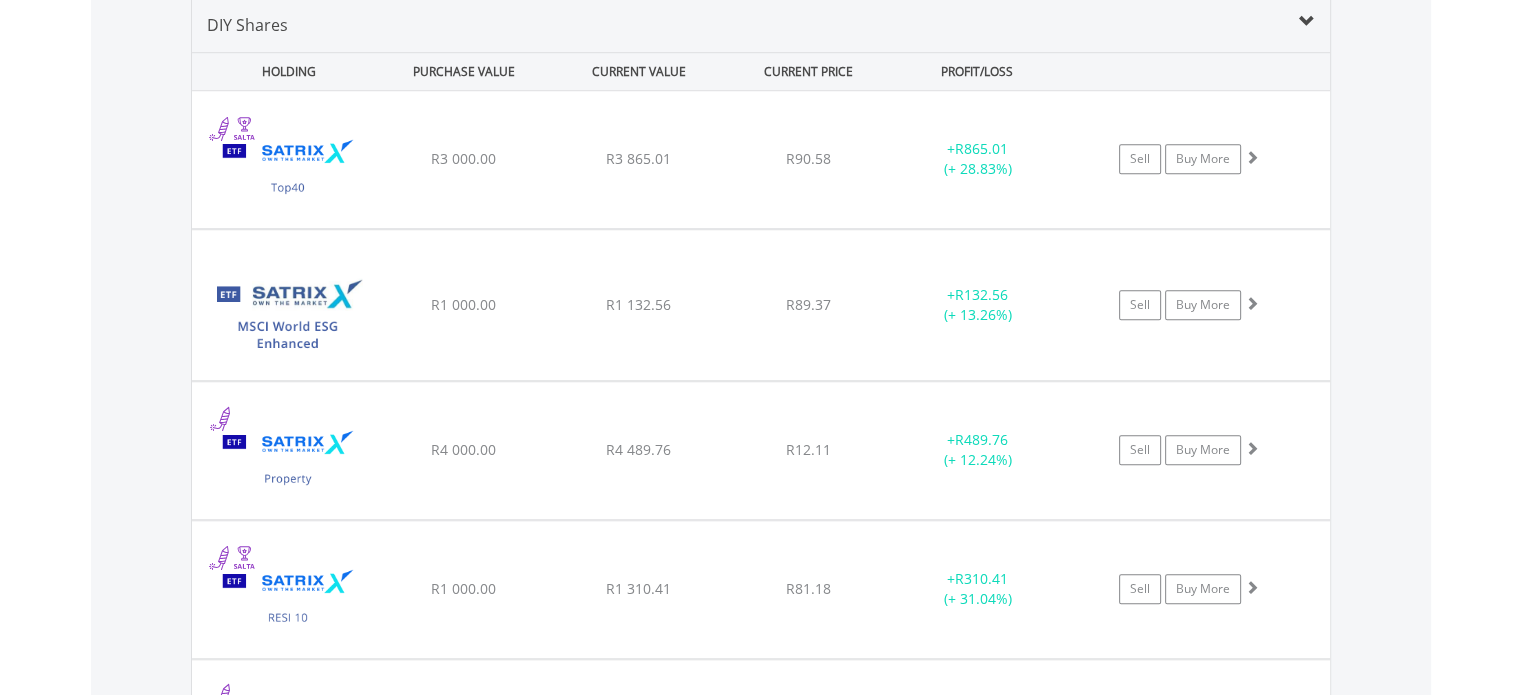 scroll, scrollTop: 1576, scrollLeft: 0, axis: vertical 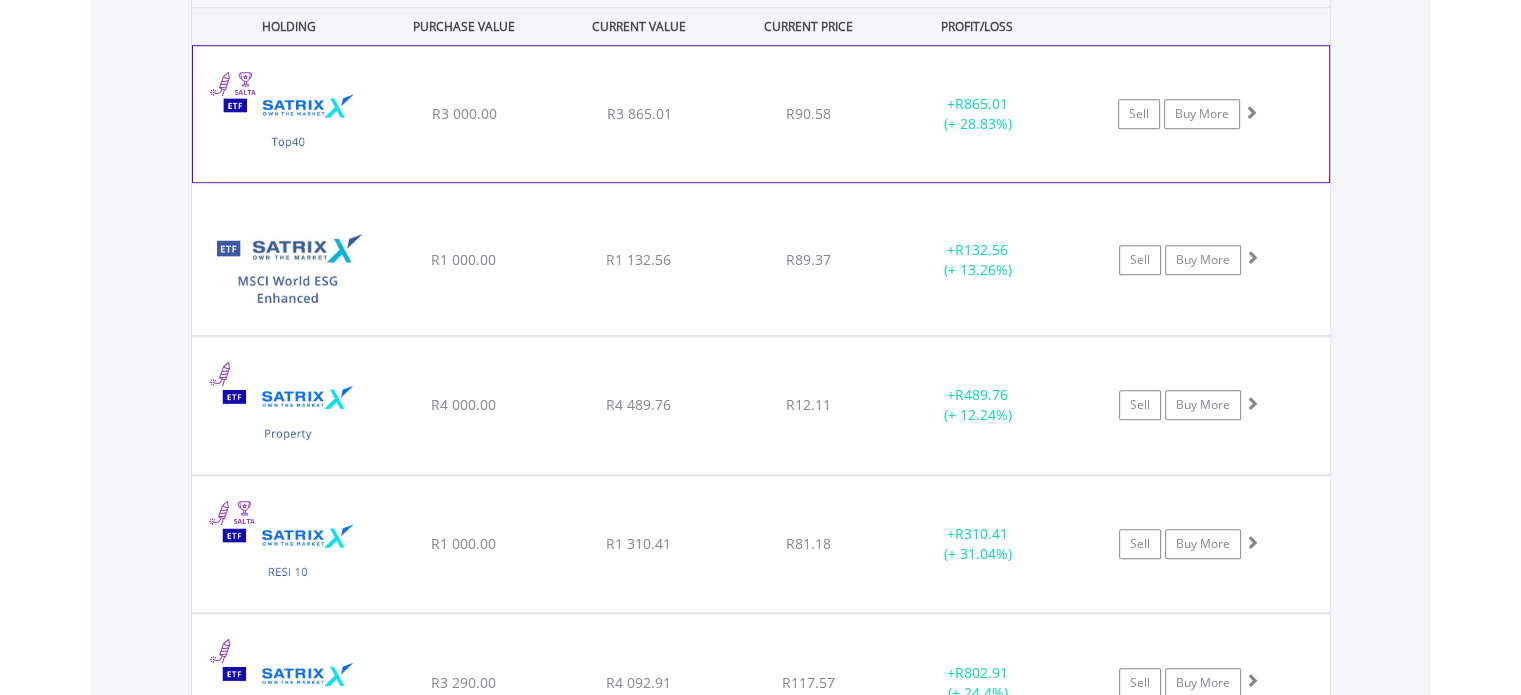 click on "﻿
Satrix 40 ETF
R3 000.00
R3 865.01
R90.58
+  R865.01 (+ 28.83%)
Sell
Buy More" at bounding box center (761, 114) 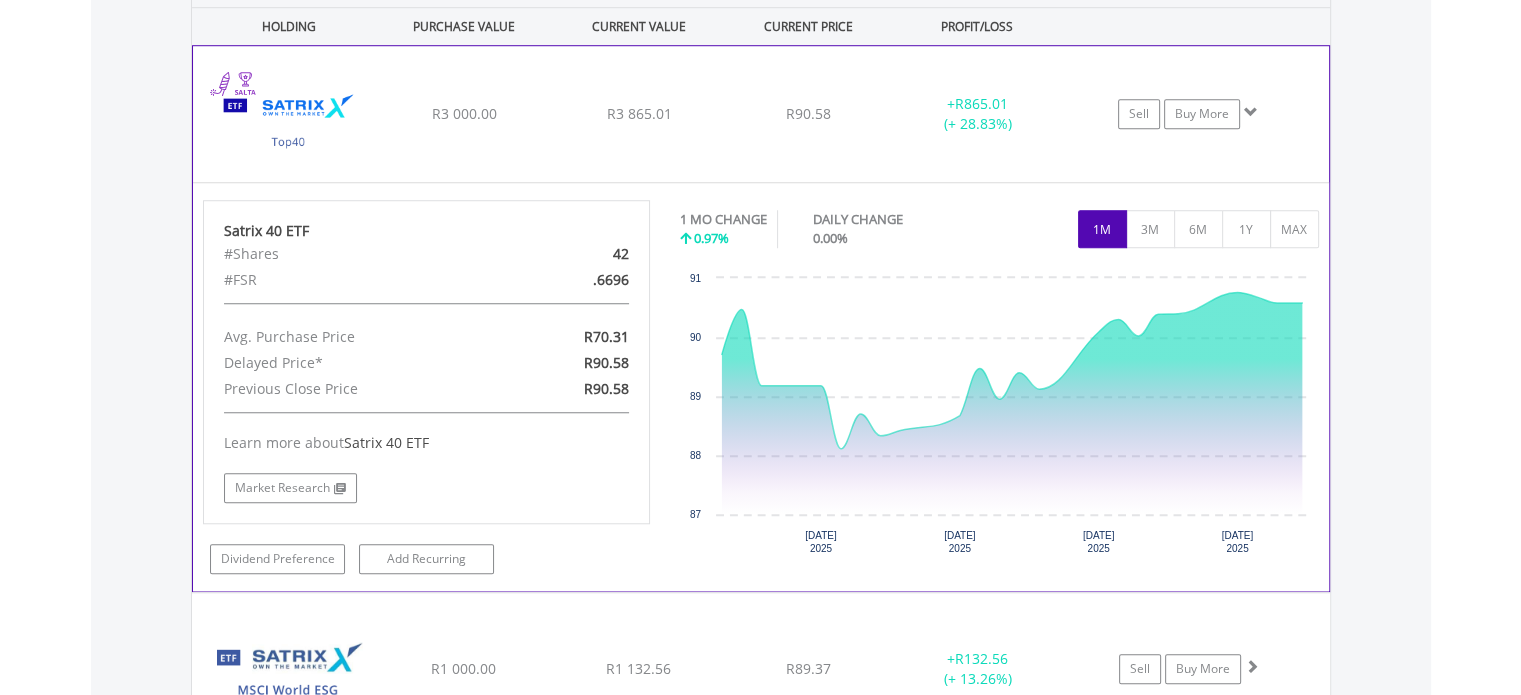 click on "﻿
Satrix 40 ETF
R3 000.00
R3 865.01
R90.58
+  R865.01 (+ 28.83%)
Sell
Buy More" at bounding box center (761, 114) 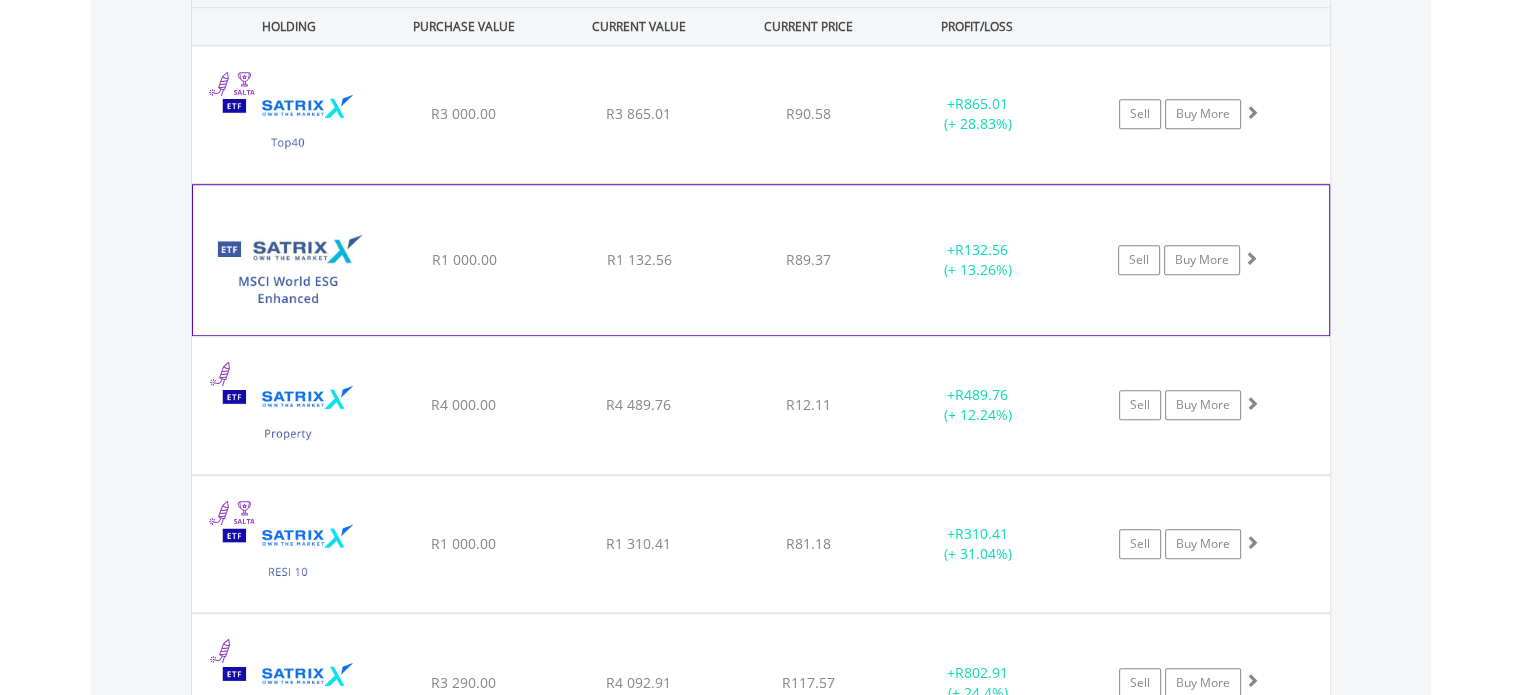 click on "﻿
Satrix MSCI World ESG Enhanced ETF
R1 000.00
R1 132.56
R89.37
+  R132.56 (+ 13.26%)
Sell
Buy More" at bounding box center (761, 114) 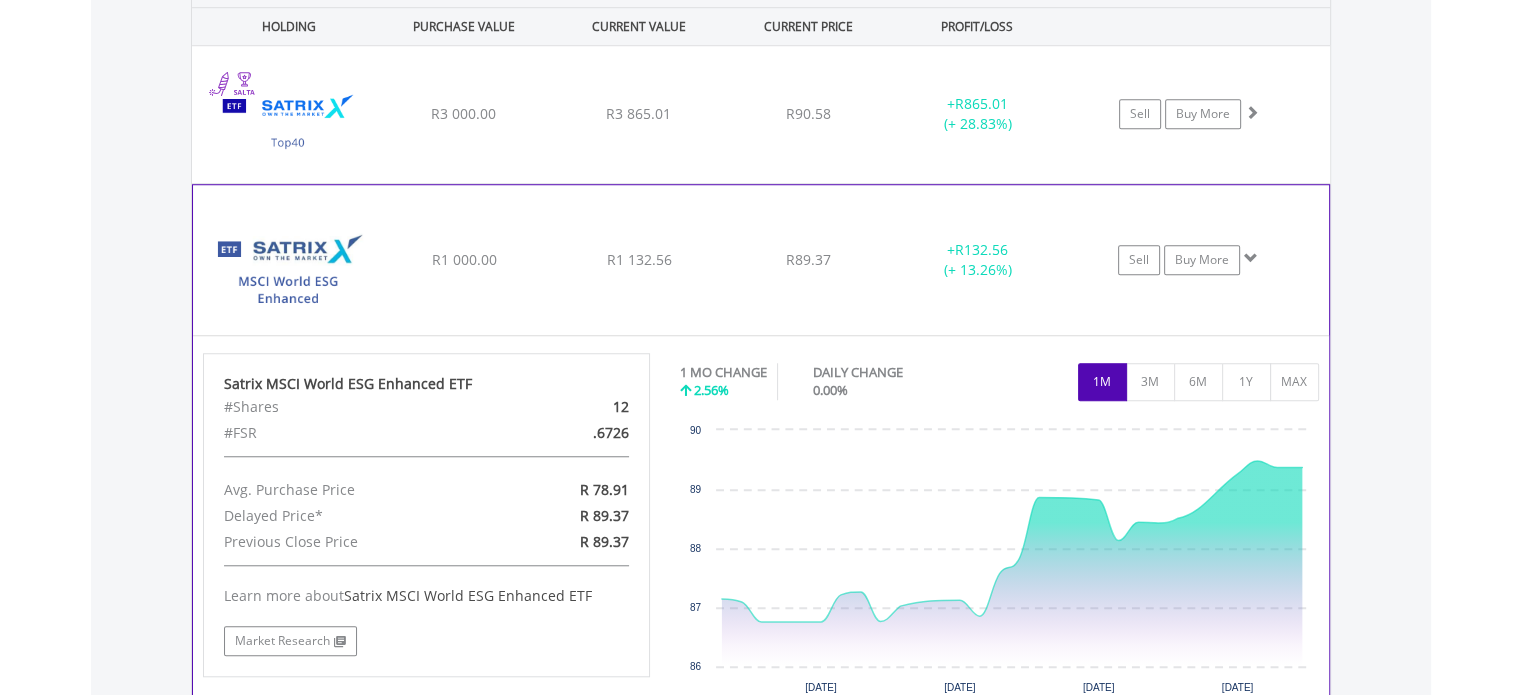 click on "﻿
Satrix MSCI World ESG Enhanced ETF
R1 000.00
R1 132.56
R89.37
+  R132.56 (+ 13.26%)
Sell
Buy More" at bounding box center (761, 114) 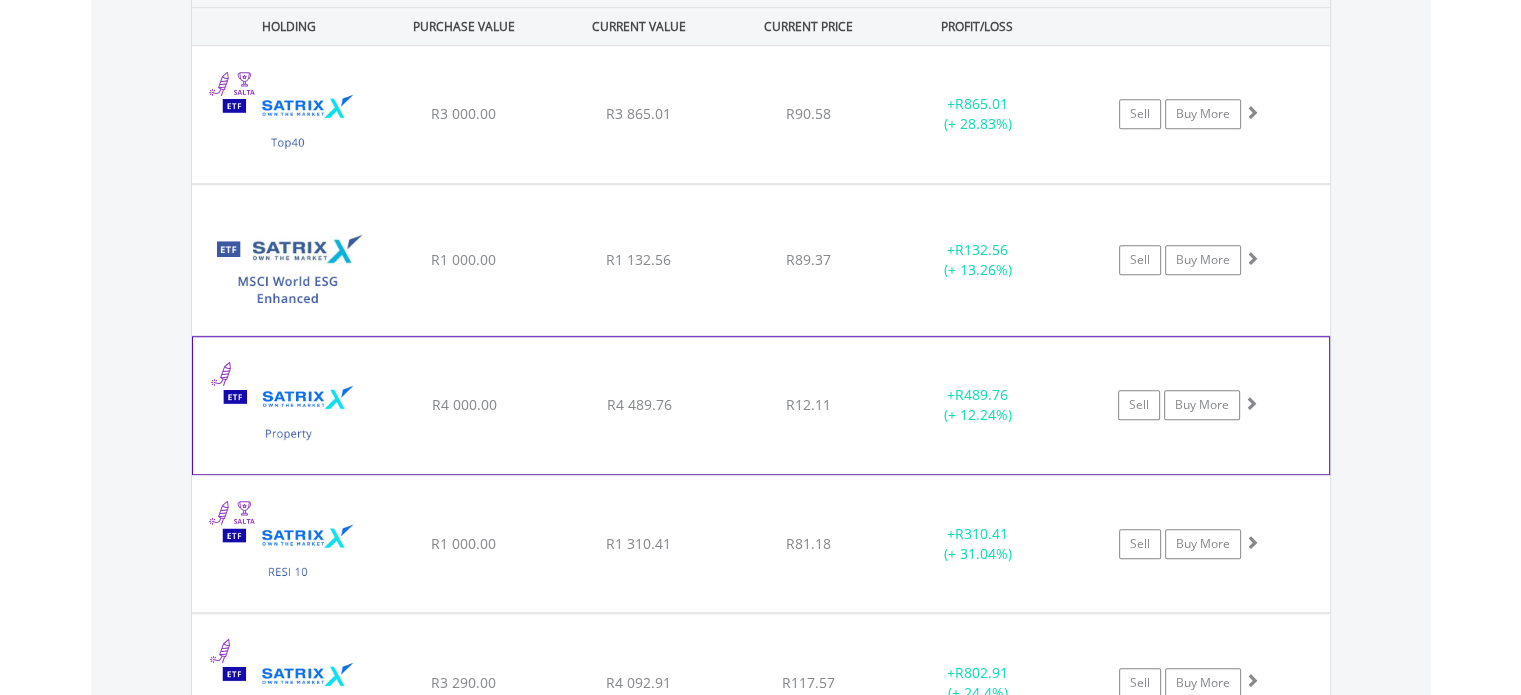 click on "﻿
Satrix Property Portfolio ETF
R4 000.00
R4 489.76
R12.11
+  R489.76 (+ 12.24%)
Sell
Buy More" at bounding box center [761, 114] 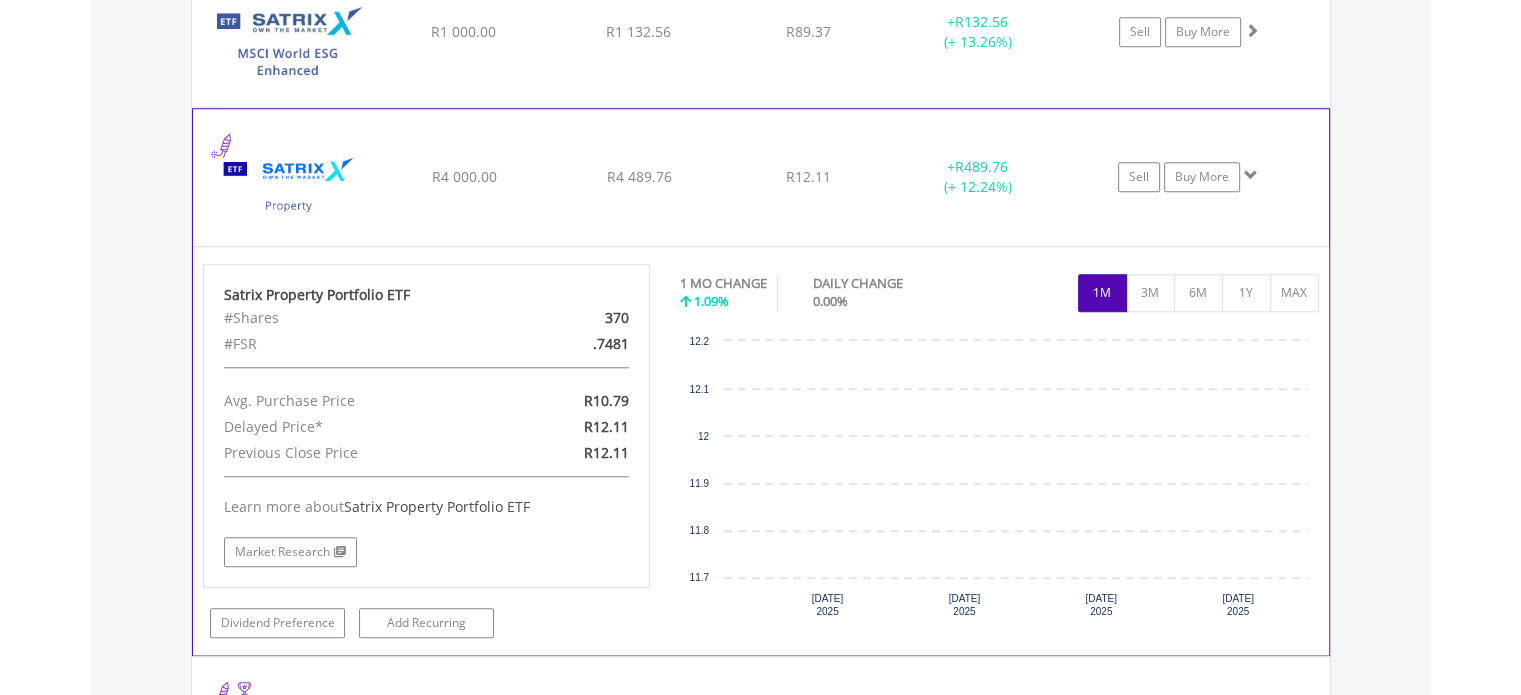 scroll, scrollTop: 1876, scrollLeft: 0, axis: vertical 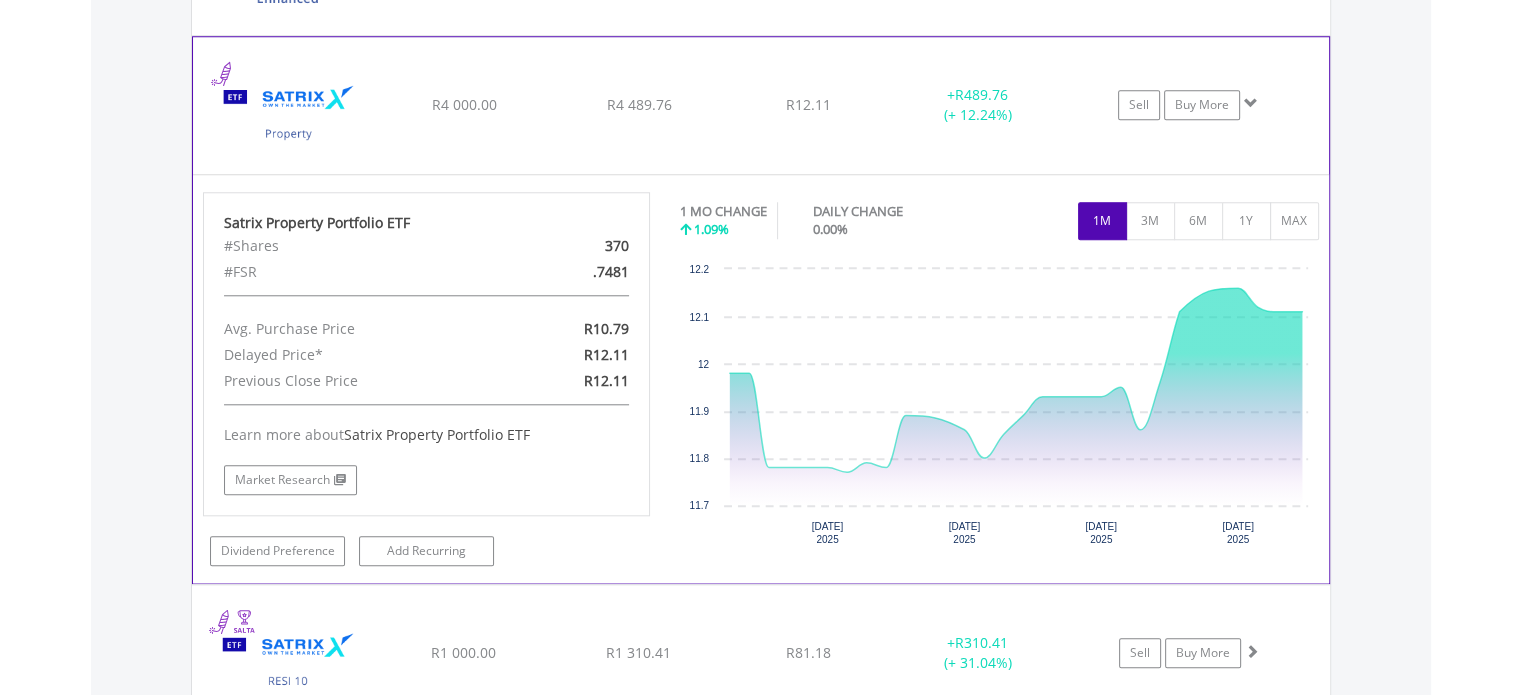 click on "﻿
Satrix Property Portfolio ETF
R4 000.00
R4 489.76
R12.11
+  R489.76 (+ 12.24%)
Sell
Buy More" at bounding box center (761, -186) 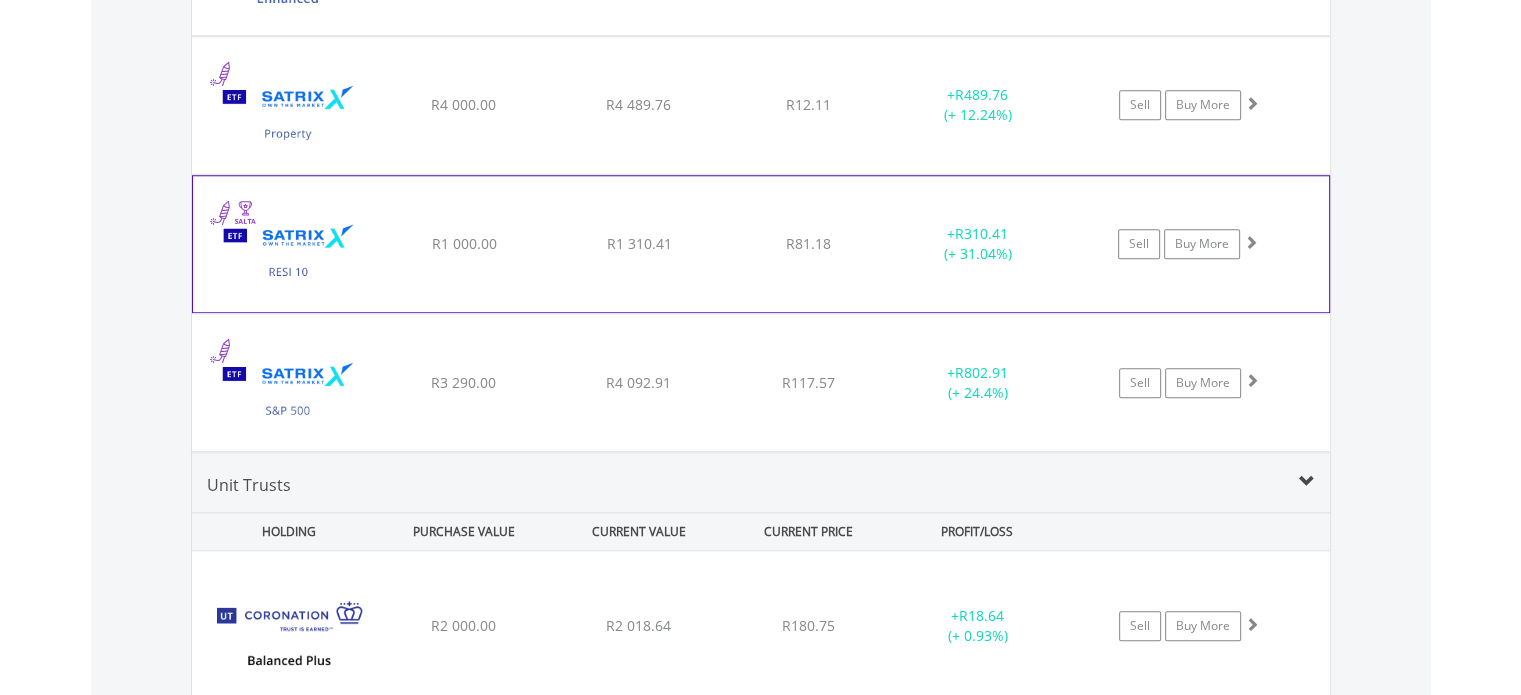click on "﻿
Satrix RESI ETF
R1 000.00
R1 310.41
R81.18
+  R310.41 (+ 31.04%)
Sell
Buy More" at bounding box center (761, -186) 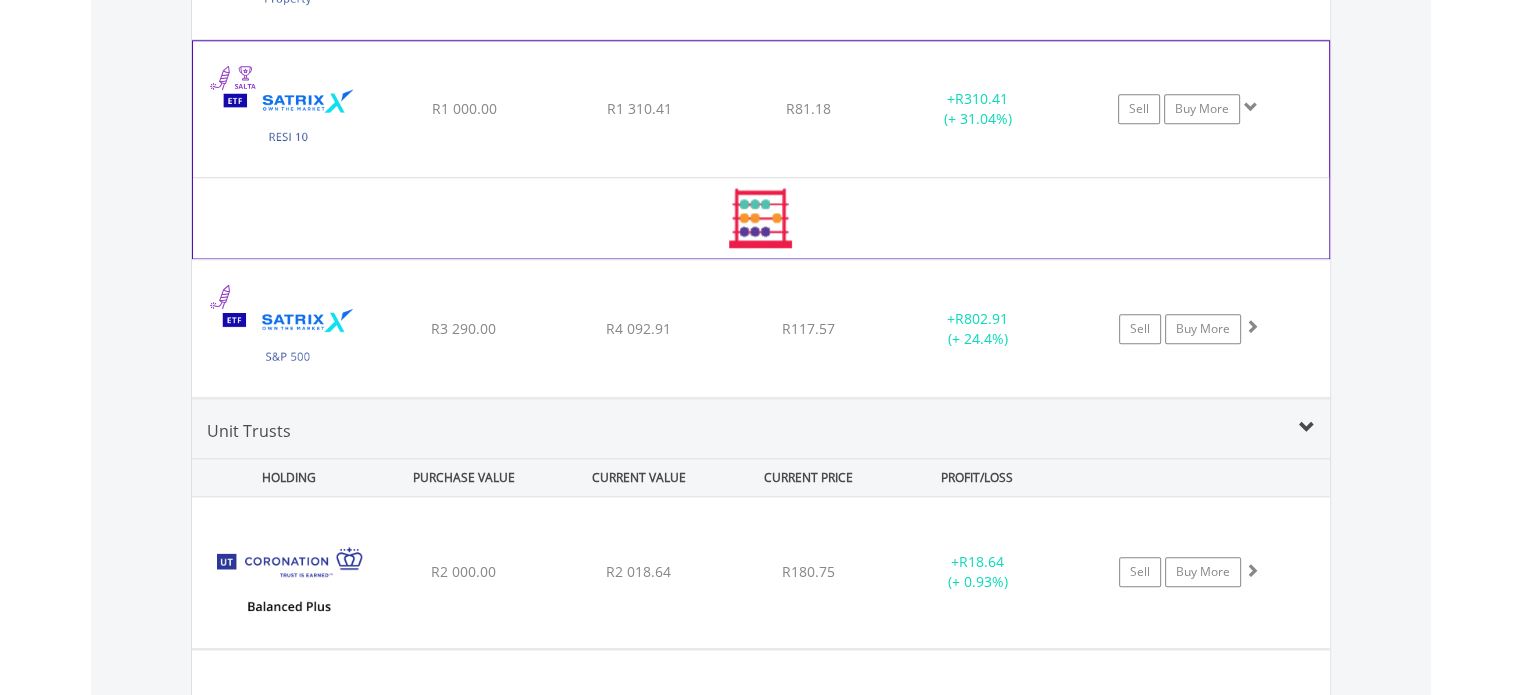 scroll, scrollTop: 1976, scrollLeft: 0, axis: vertical 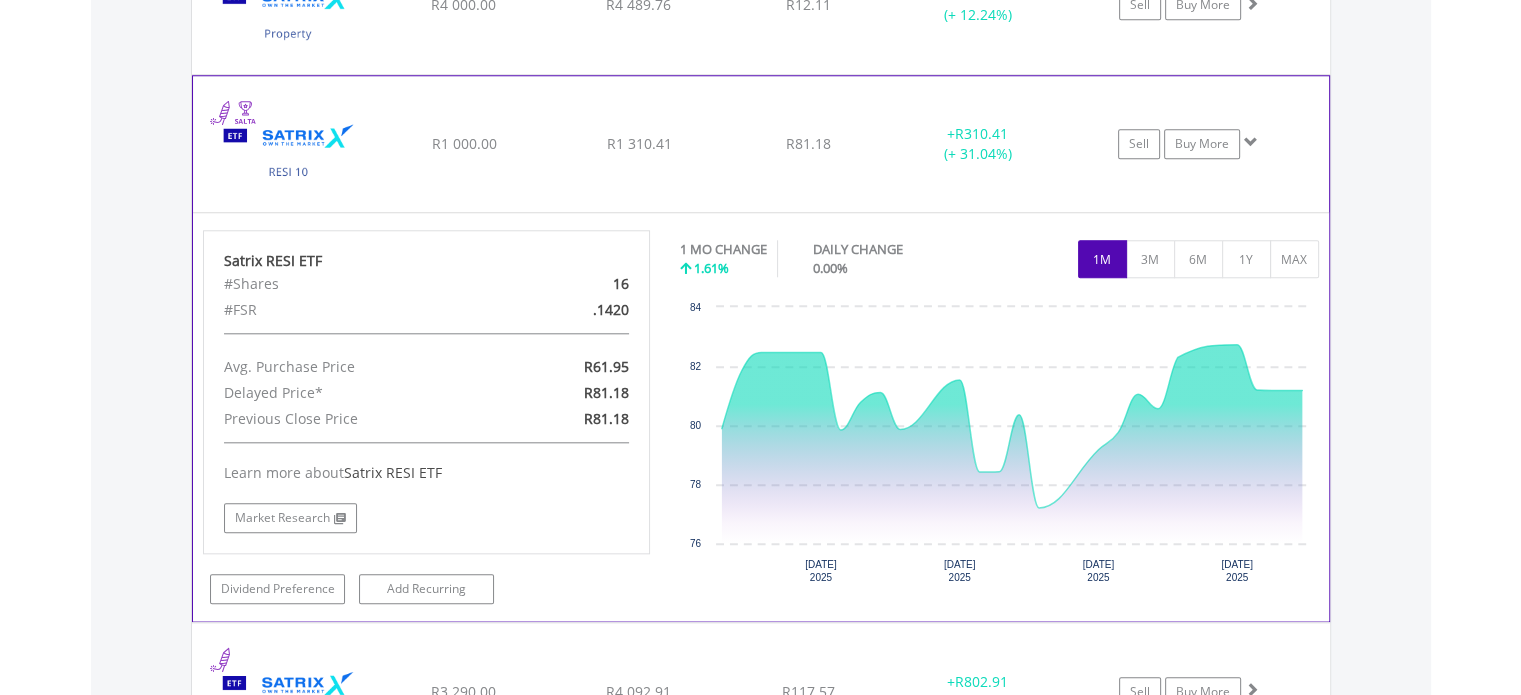 click on "﻿
Satrix RESI ETF
R1 000.00
R1 310.41
R81.18
+  R310.41 (+ 31.04%)
Sell
Buy More" at bounding box center (761, -286) 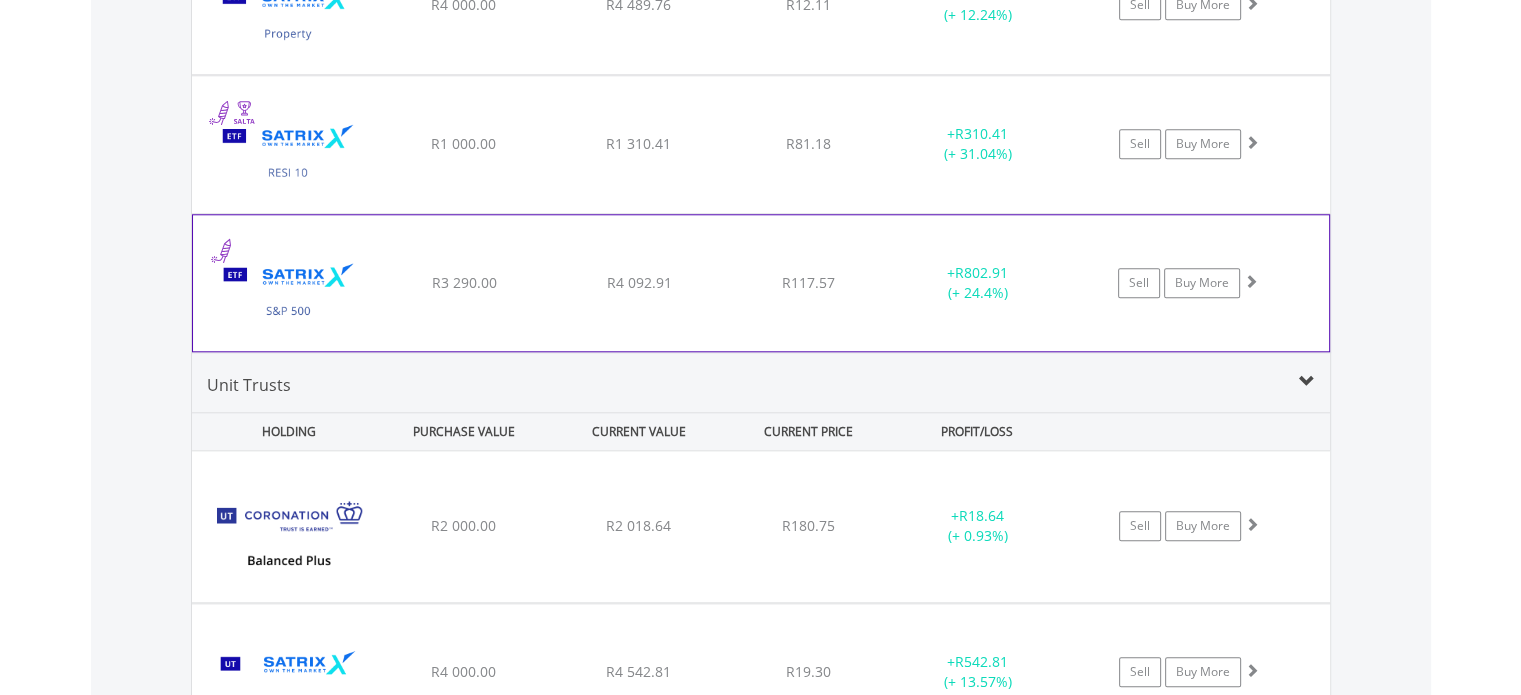click on "﻿
Satrix S&P 500 ETF
R3 290.00
R4 092.91
R117.57
+  R802.91 (+ 24.4%)
Sell
Buy More" at bounding box center (761, -286) 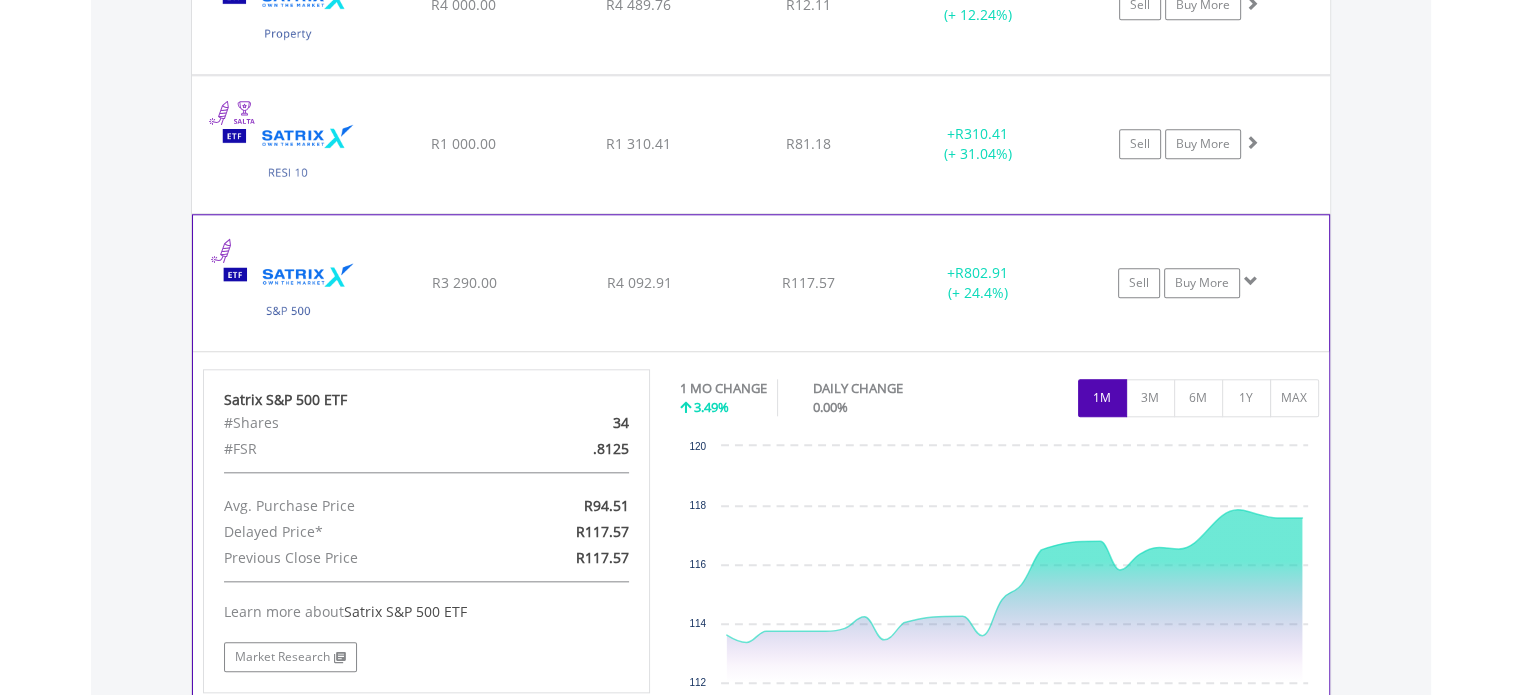 click on "﻿
Satrix S&P 500 ETF
R3 290.00
R4 092.91
R117.57
+  R802.91 (+ 24.4%)
Sell
Buy More" at bounding box center (761, -286) 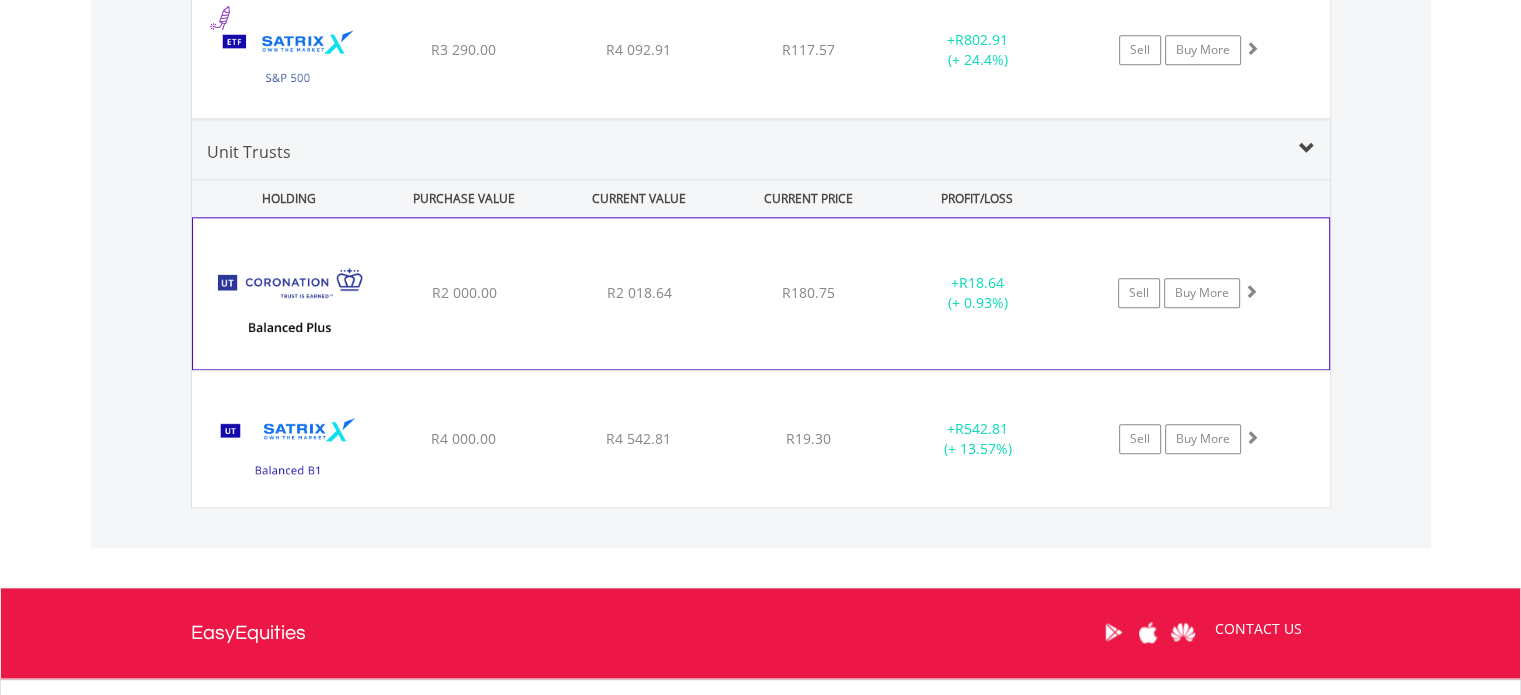 scroll, scrollTop: 2276, scrollLeft: 0, axis: vertical 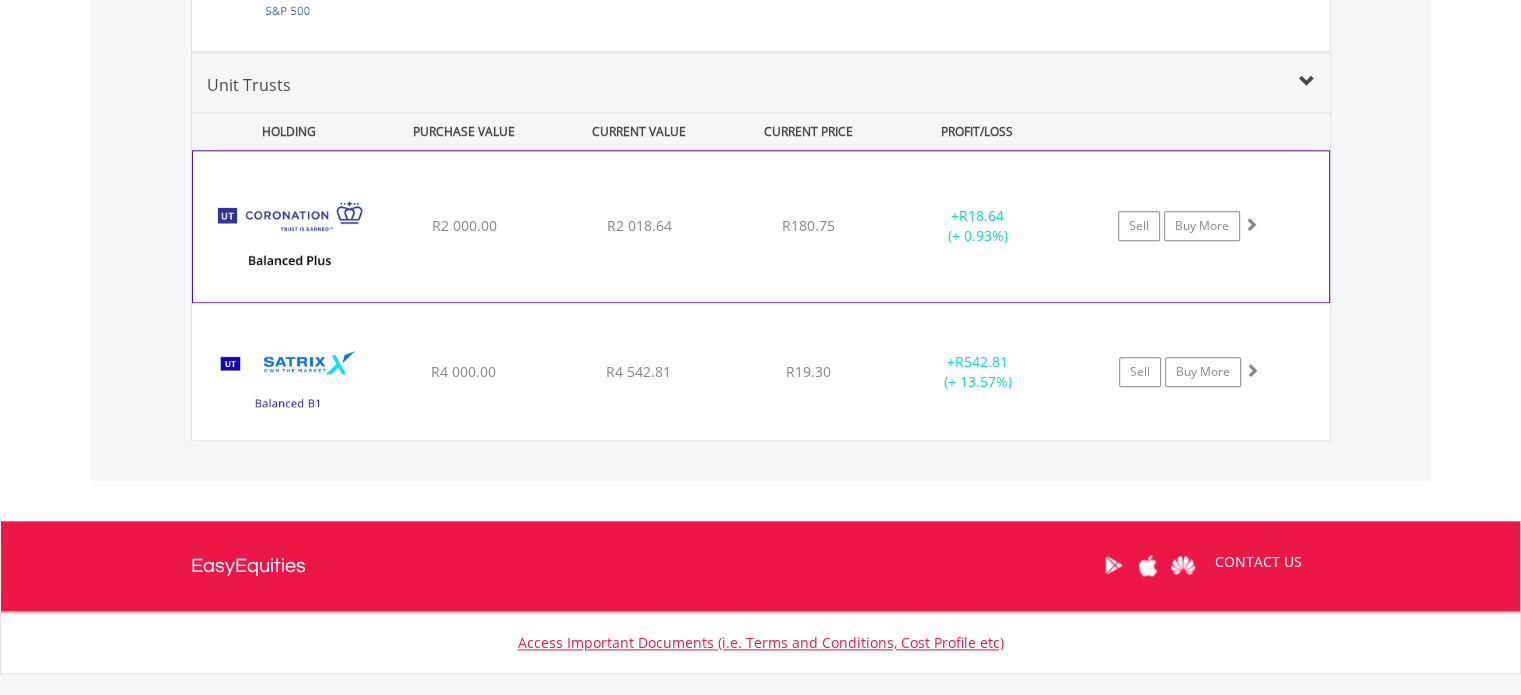 click on "﻿
Coronation Balanced Plus Fund
R2 000.00
R2 018.64
R180.75
+  R18.64 (+ 0.93%)
Sell
Buy More" at bounding box center (761, 226) 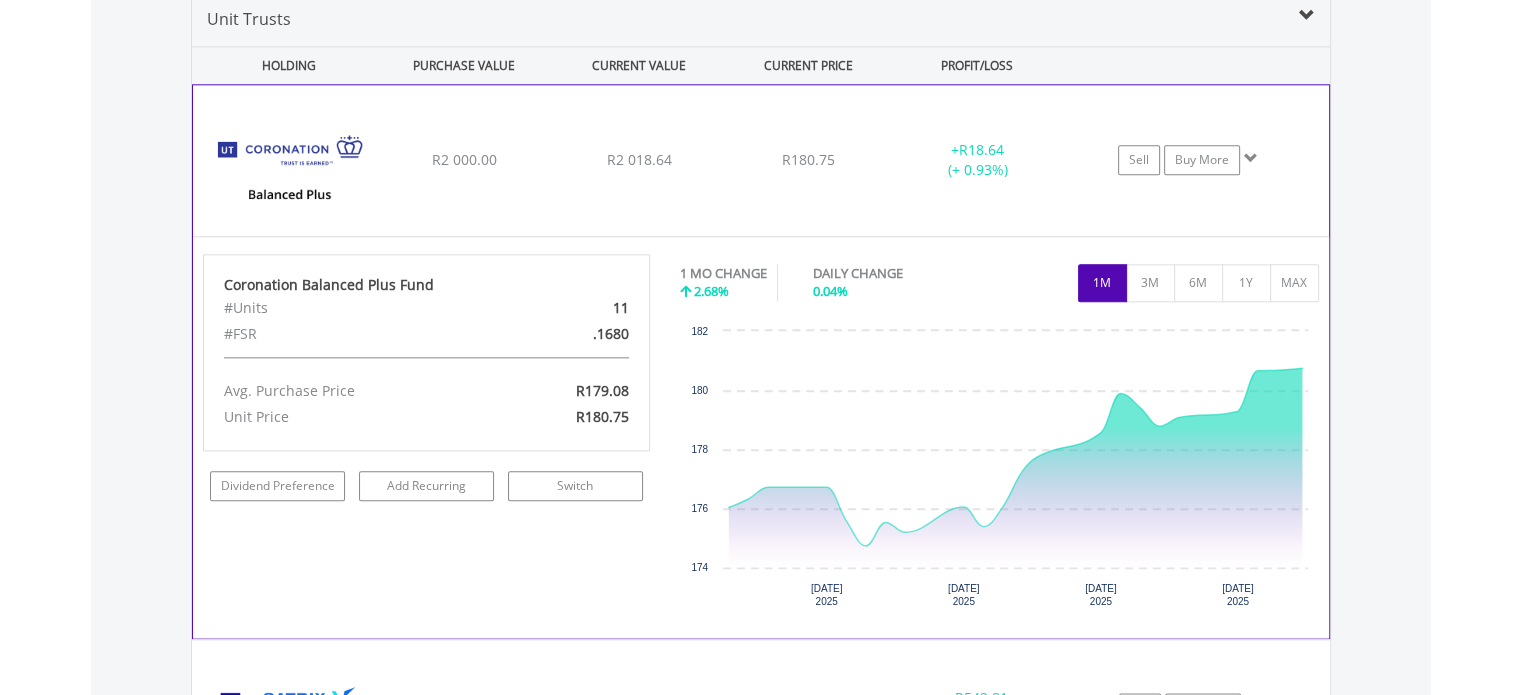 scroll, scrollTop: 2376, scrollLeft: 0, axis: vertical 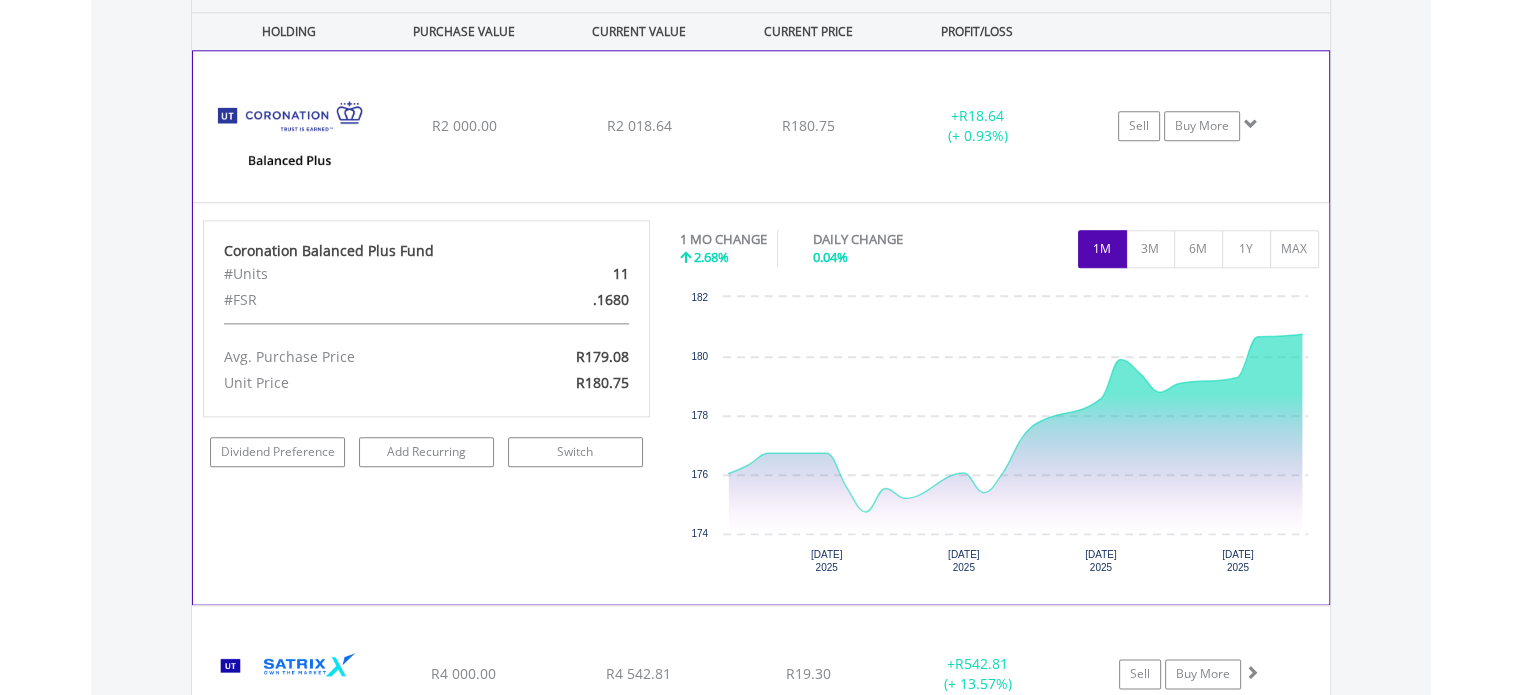 click on "R180.75" at bounding box center [808, 125] 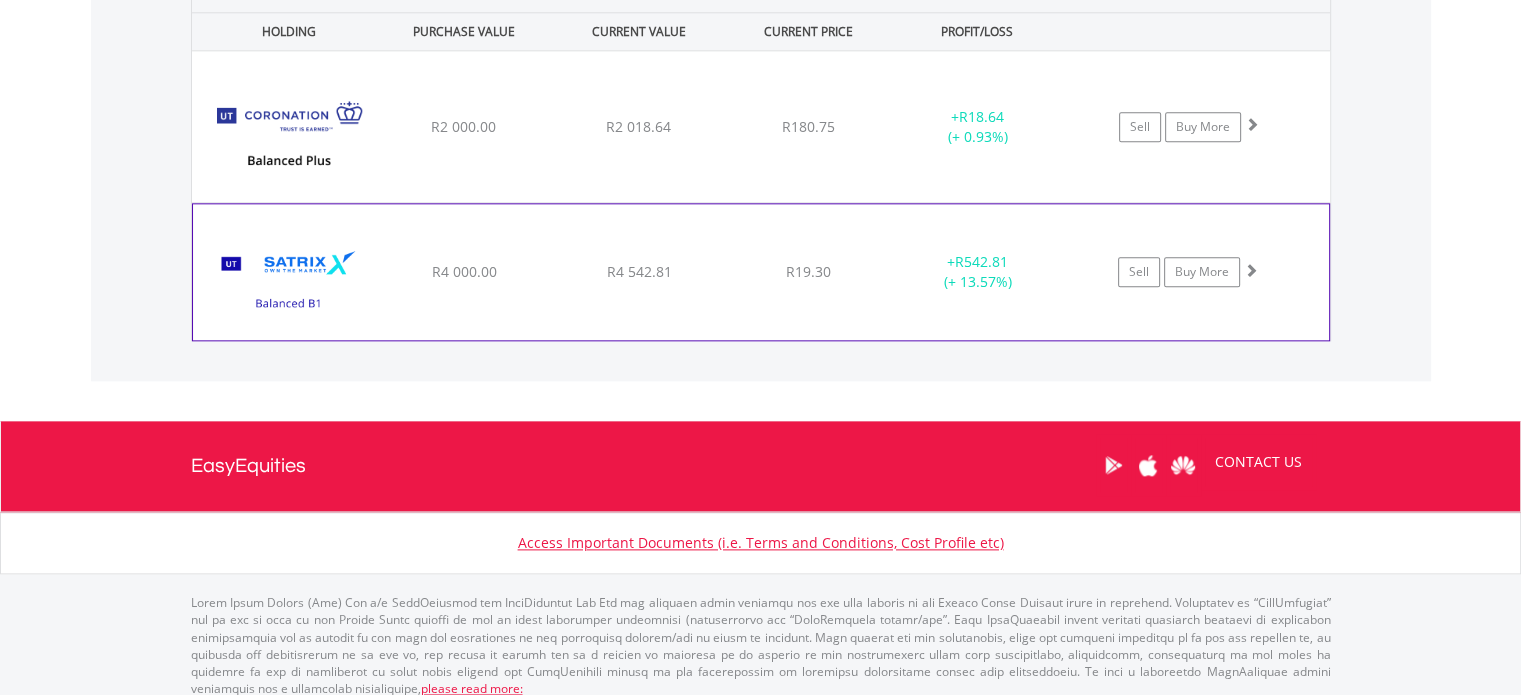 click on "﻿
Satrix Balanced B1
R4 000.00
R4 542.81
R19.30
+  R542.81 (+ 13.57%)
Sell
Buy More" at bounding box center (761, 126) 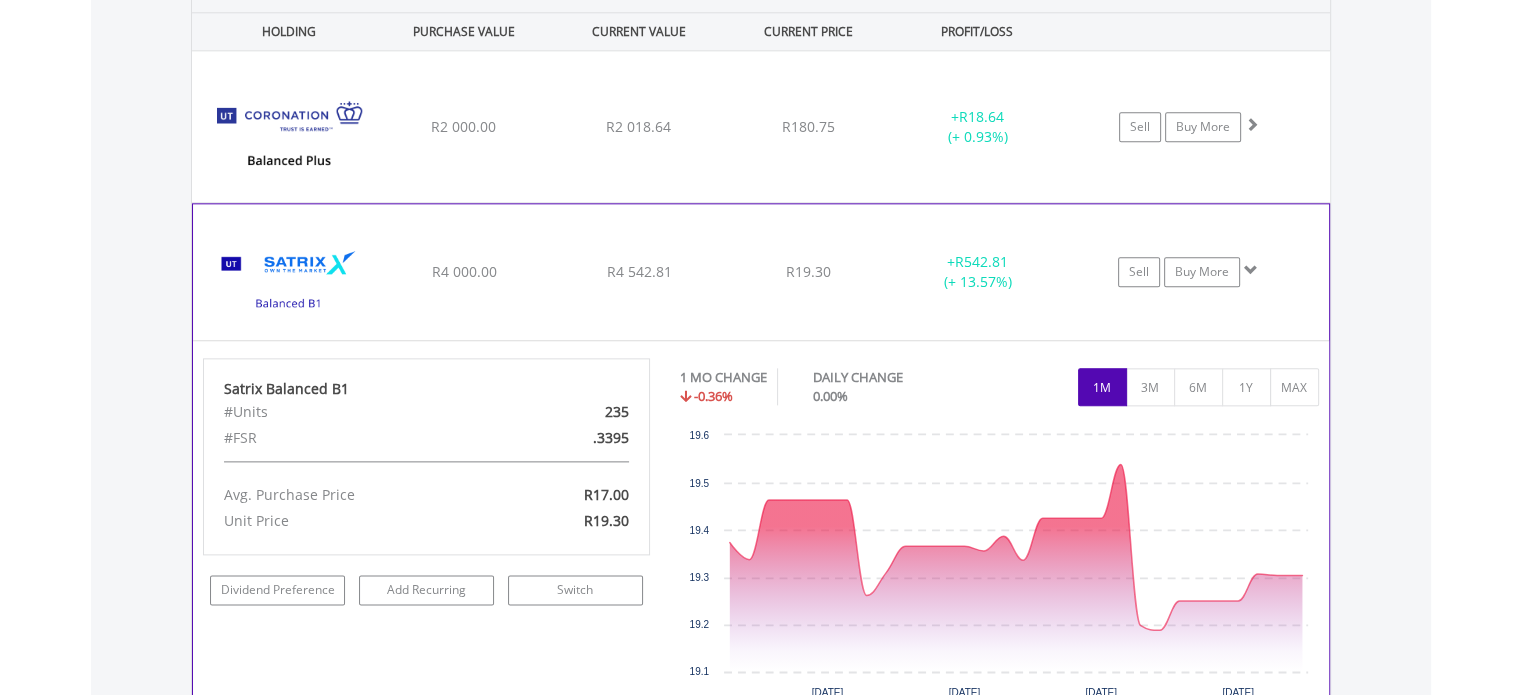 click on "﻿
Satrix Balanced B1
R4 000.00
R4 542.81
R19.30
+  R542.81 (+ 13.57%)
Sell
Buy More" at bounding box center (761, 126) 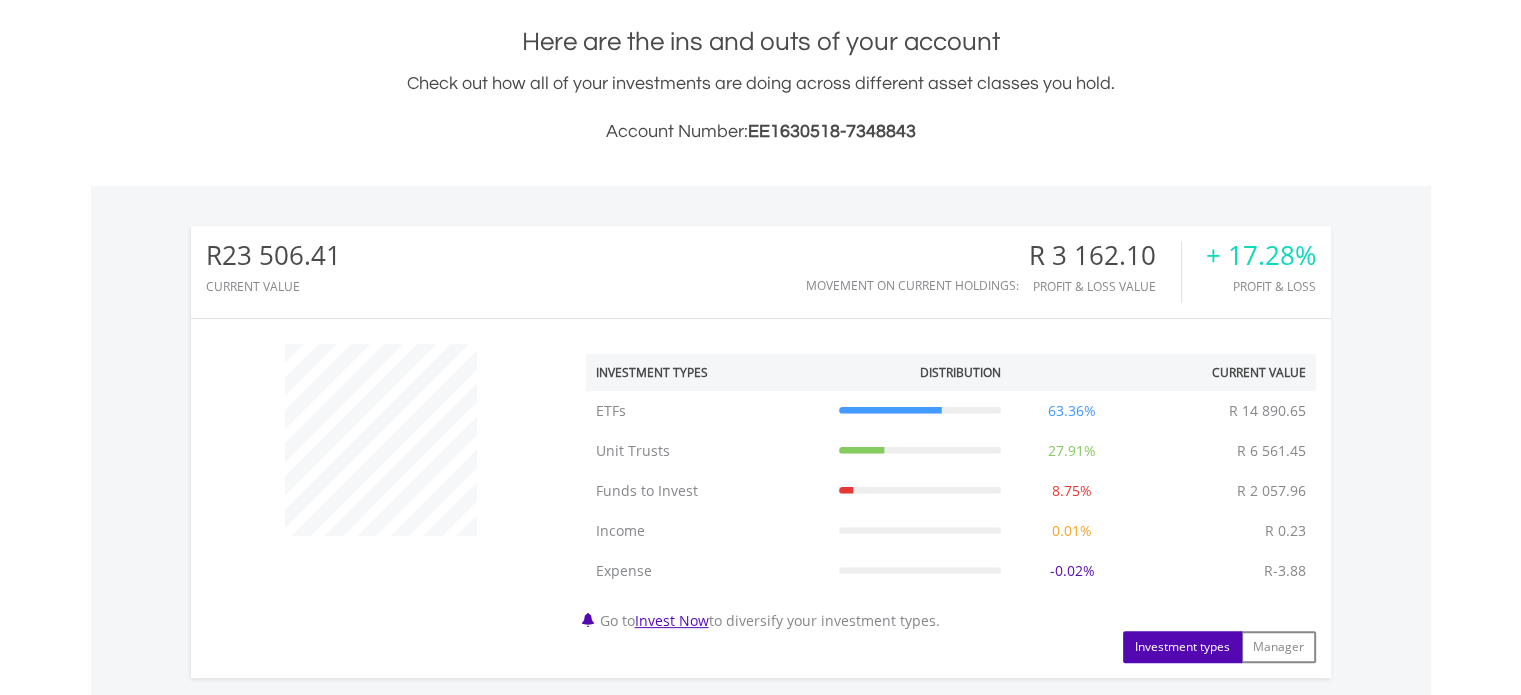 scroll, scrollTop: 85, scrollLeft: 0, axis: vertical 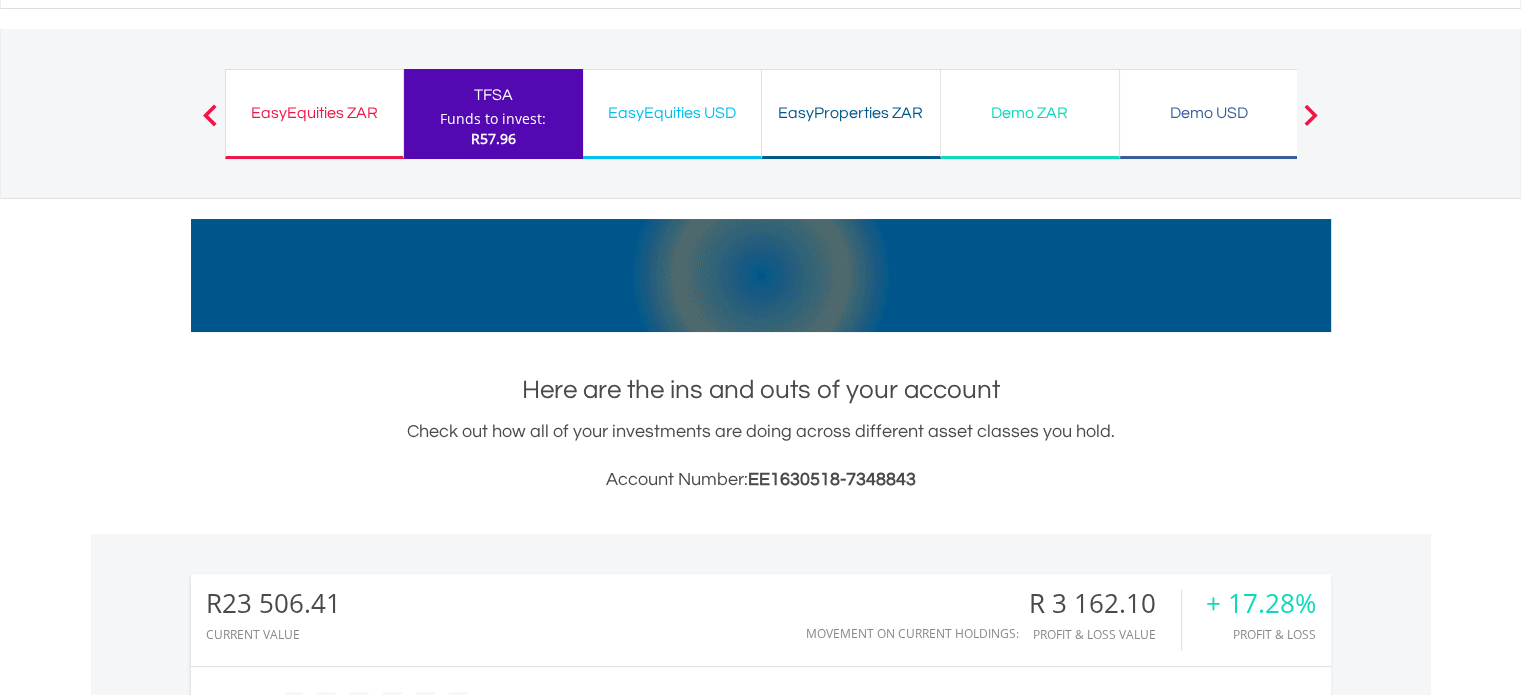 click on "EasyEquities ZAR" at bounding box center [314, 113] 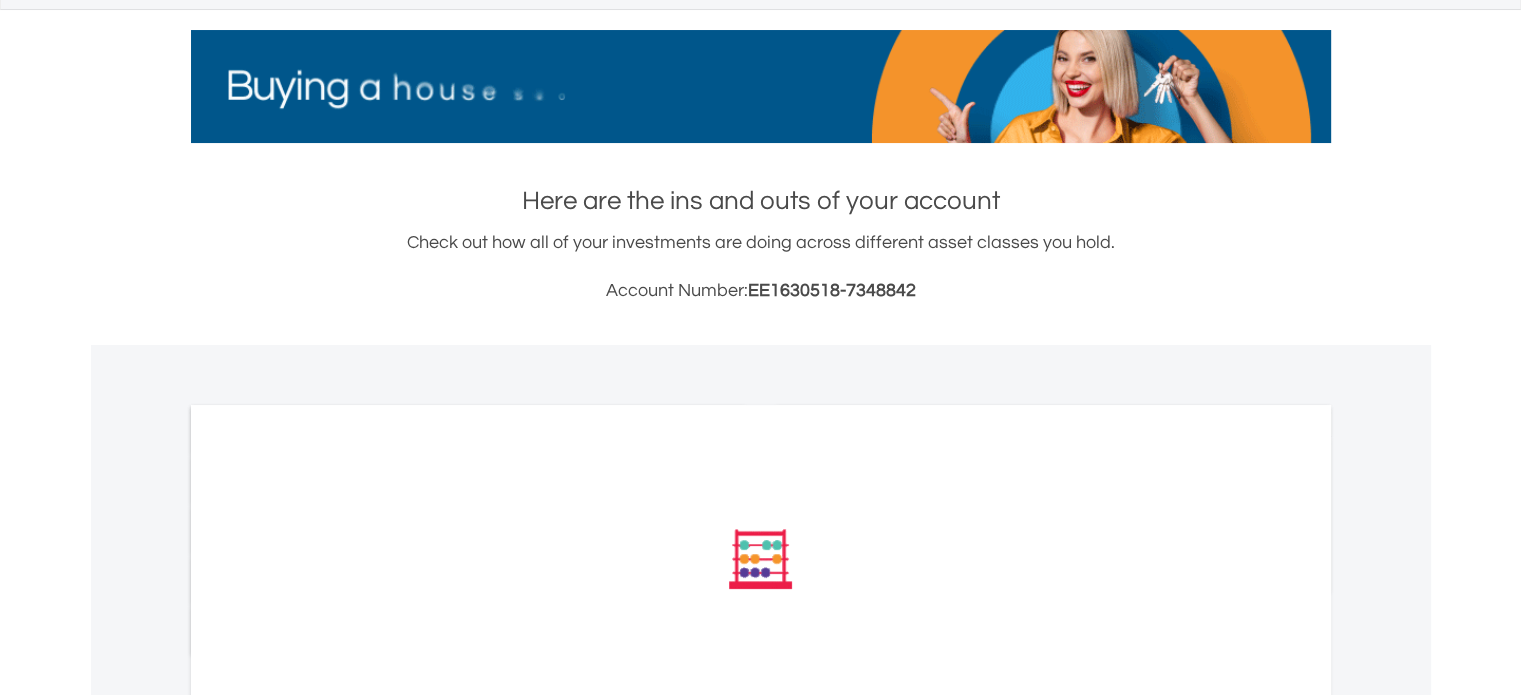 scroll, scrollTop: 300, scrollLeft: 0, axis: vertical 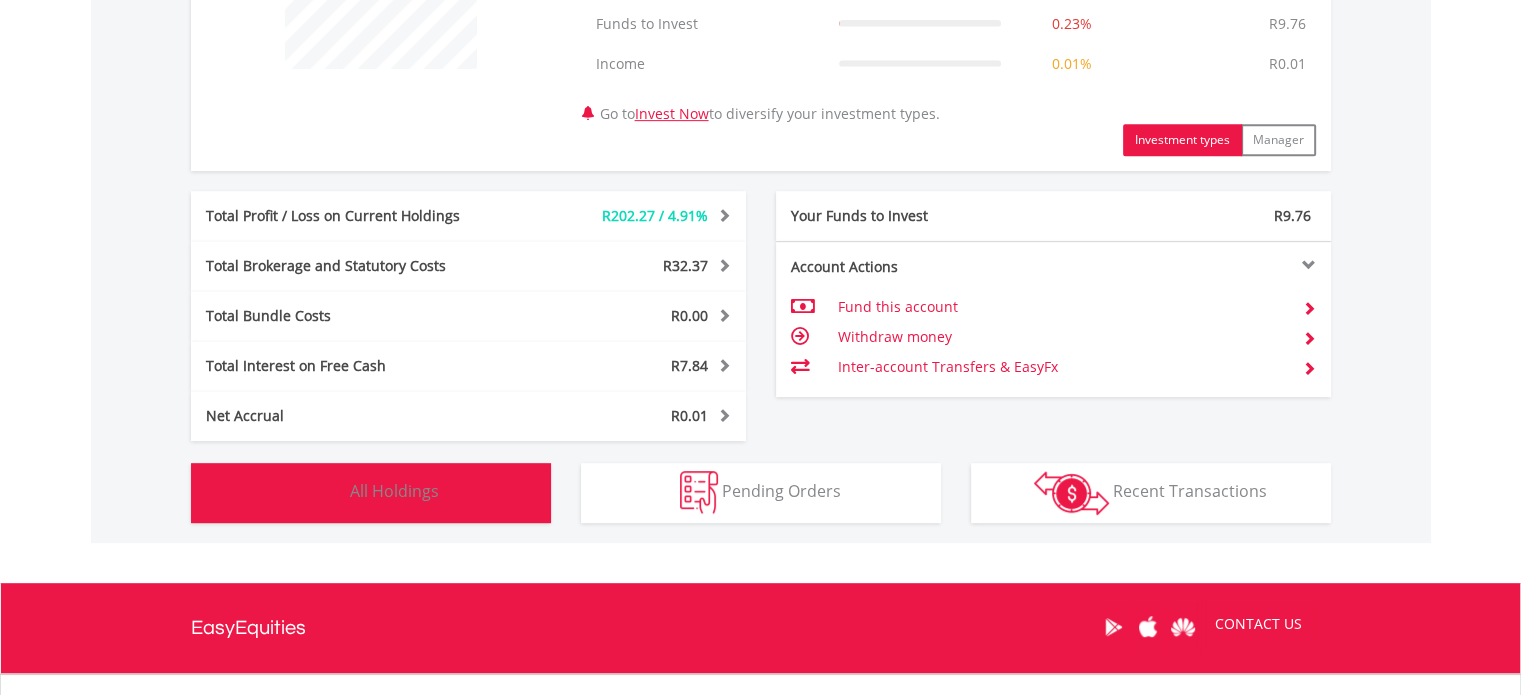 click on "Holdings
All Holdings" at bounding box center (371, 493) 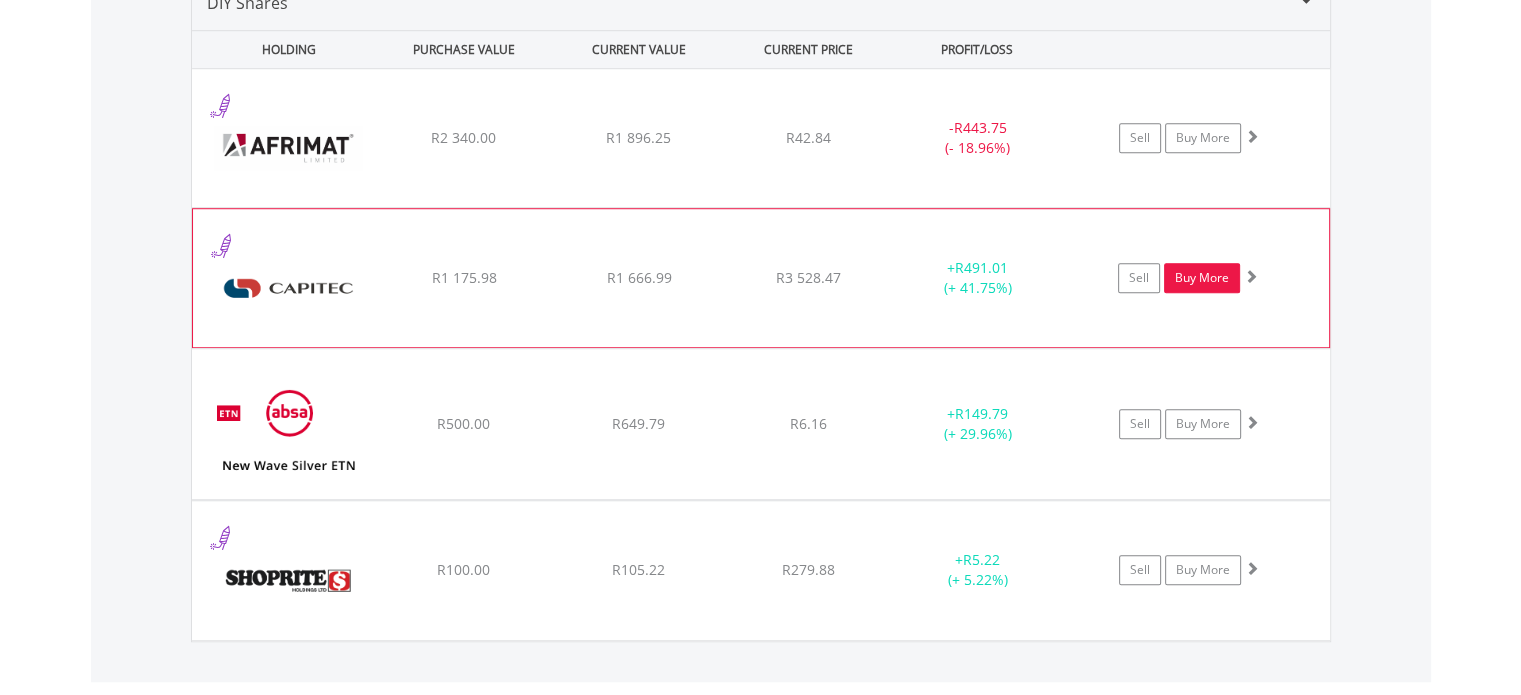scroll, scrollTop: 1468, scrollLeft: 0, axis: vertical 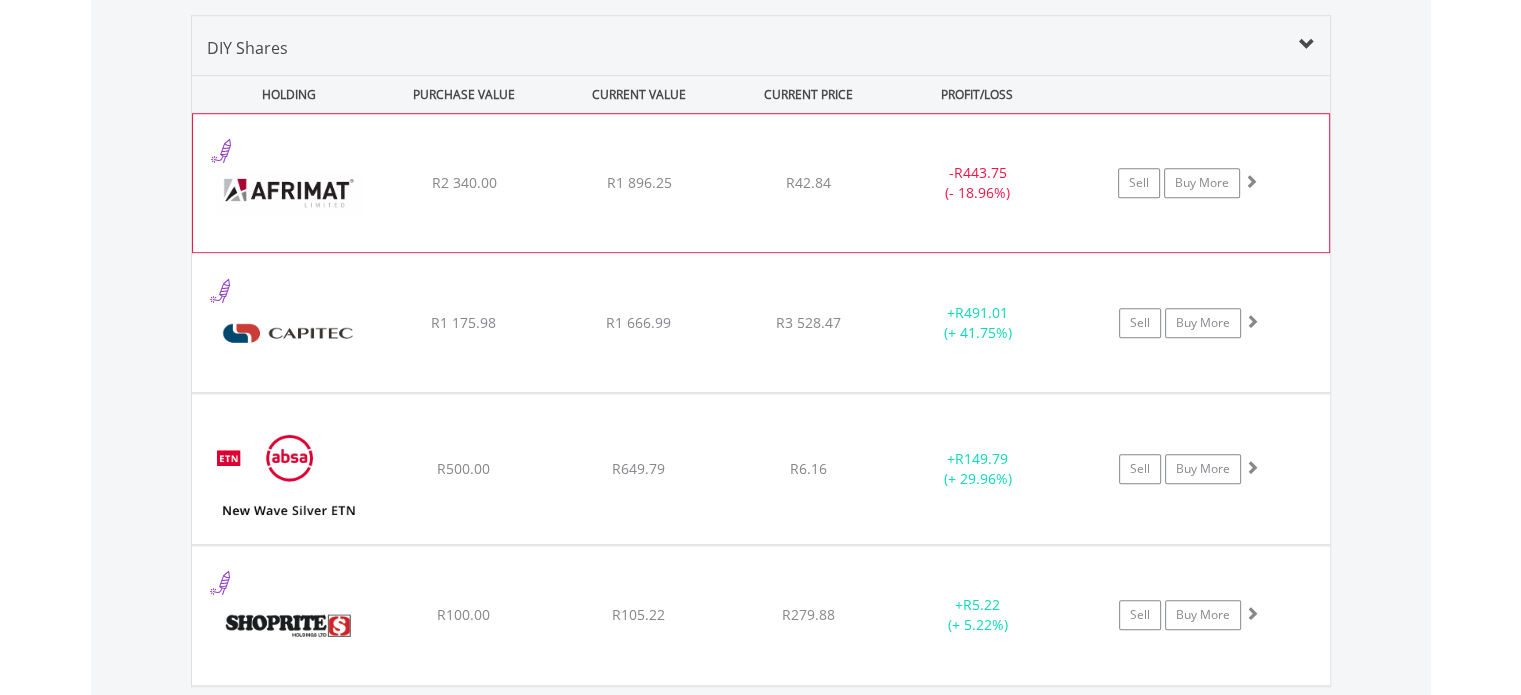 click on "﻿
Afrimat Limited
R2 340.00
R1 896.25
R42.84
-  R443.75 (- 18.96%)
Sell
Buy More" at bounding box center (761, 183) 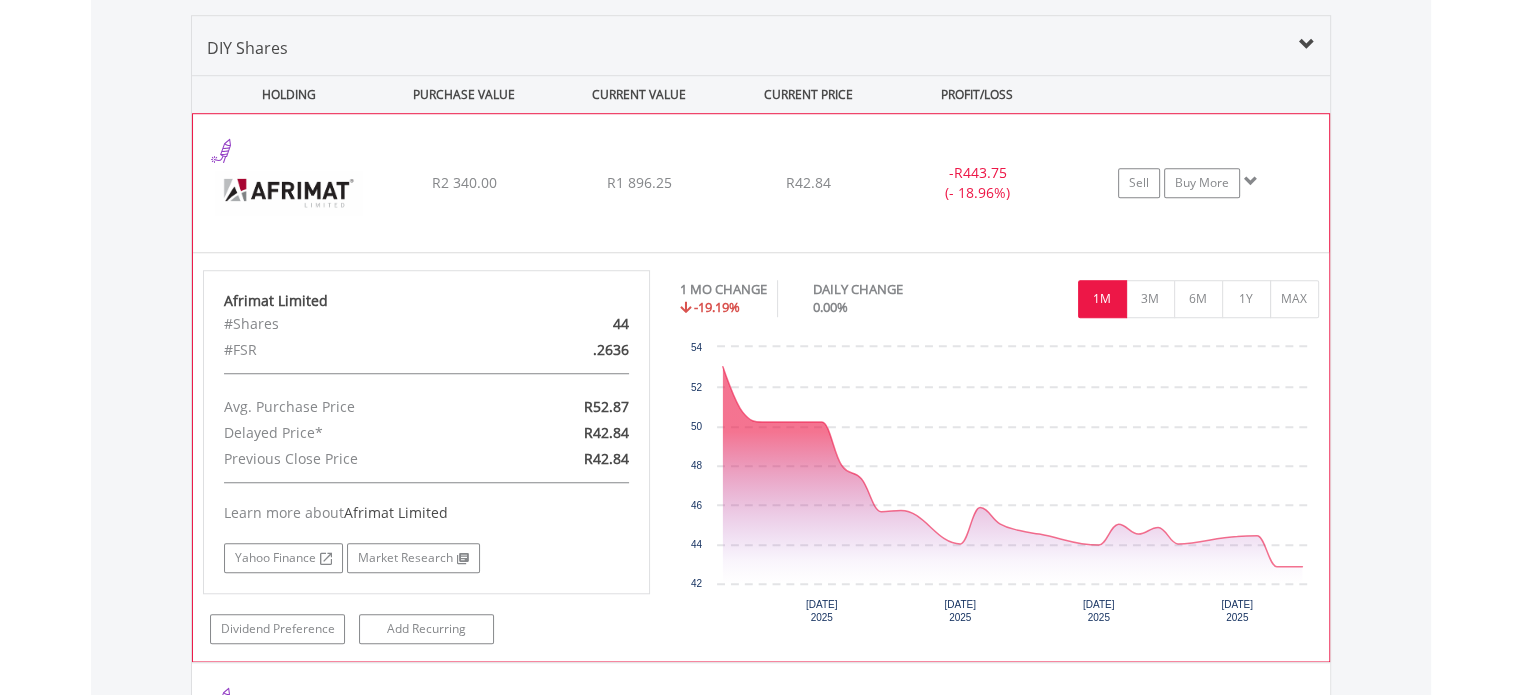 click on "R1 896.25" at bounding box center [639, 183] 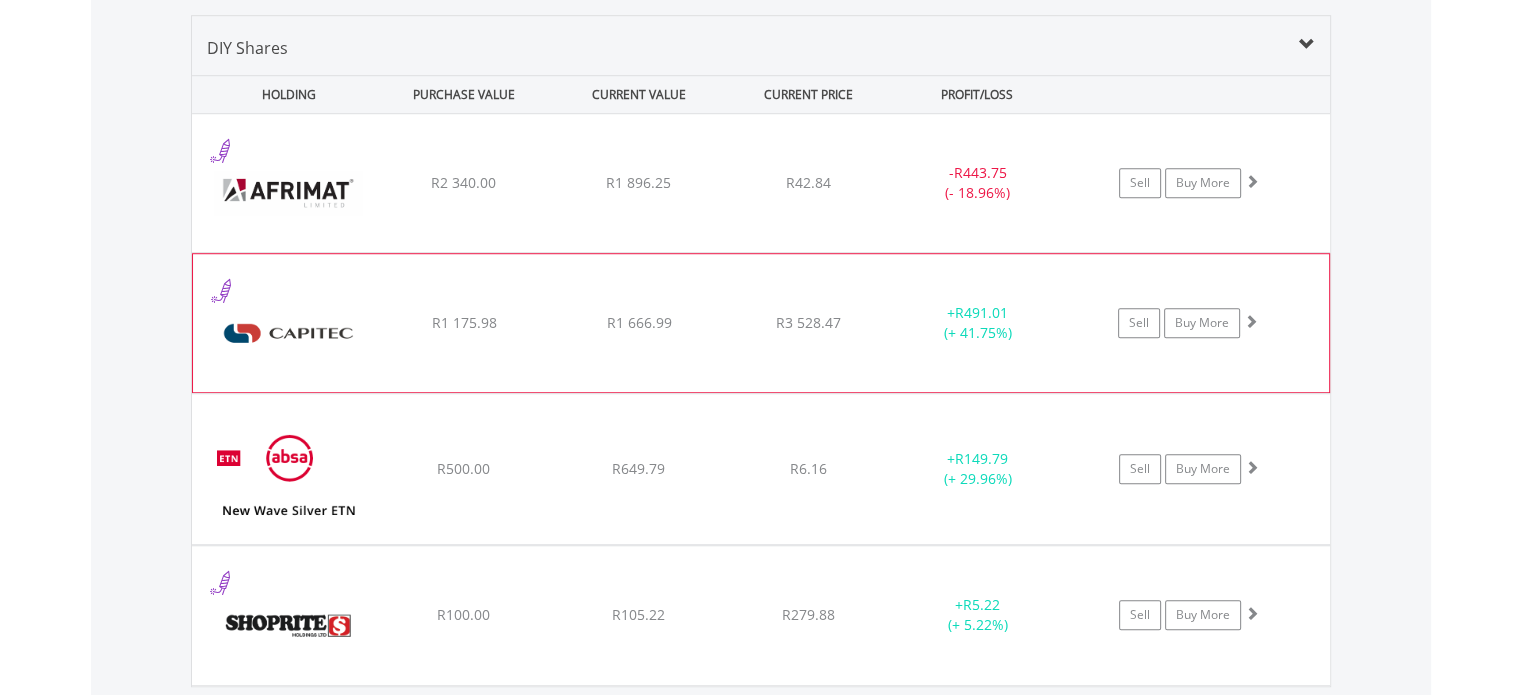 click on "﻿
Capitec Bank Holdings Limited
R1 175.98
R1 666.99
R3 528.47
+  R491.01 (+ 41.75%)
Sell
Buy More" at bounding box center (761, 183) 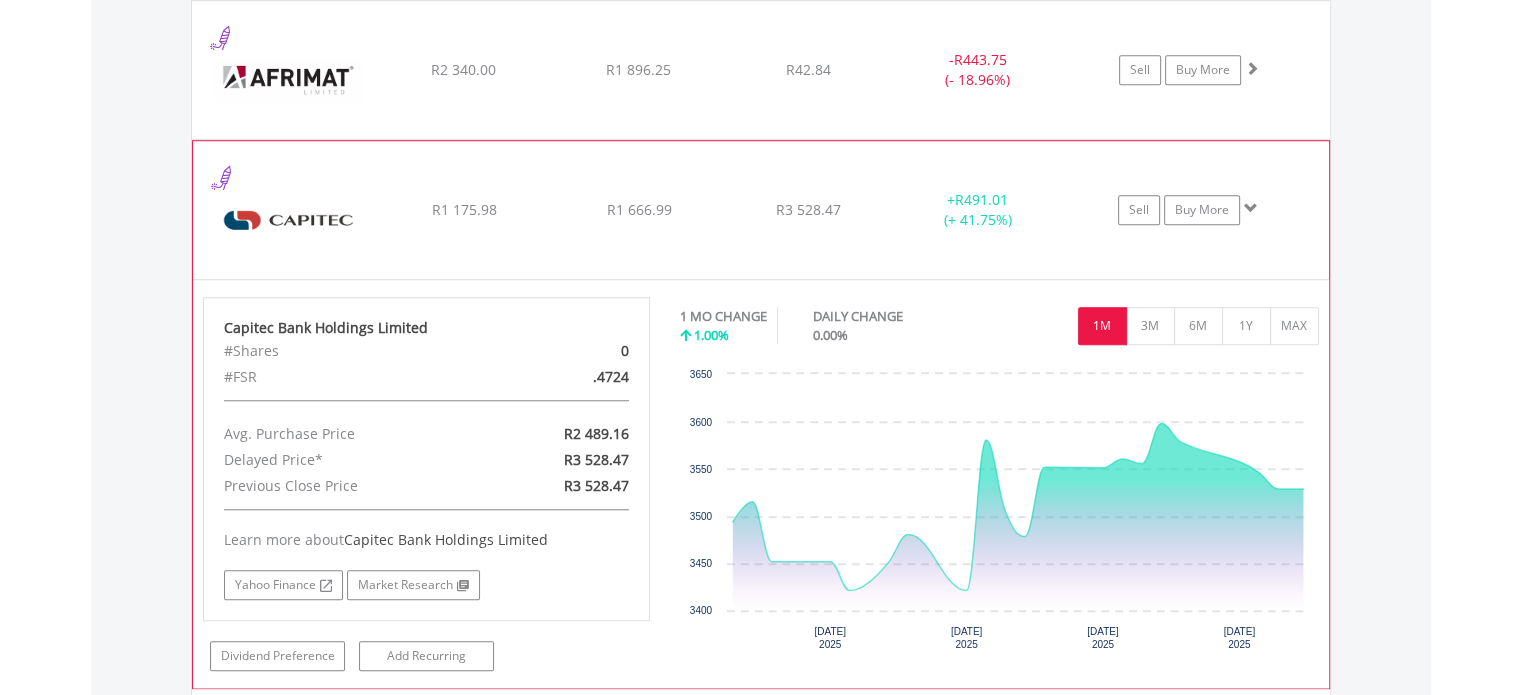 scroll, scrollTop: 1568, scrollLeft: 0, axis: vertical 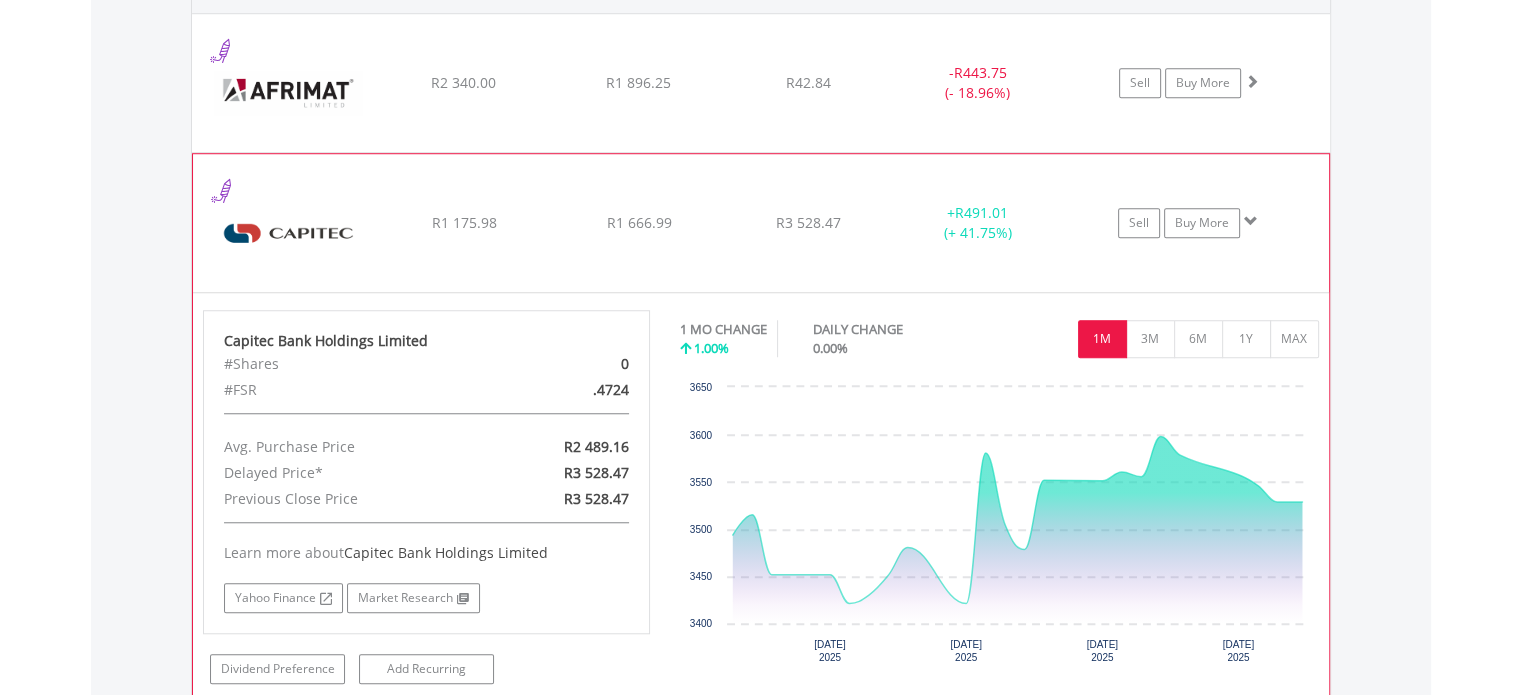 click on "﻿
Capitec Bank Holdings Limited
R1 175.98
R1 666.99
R3 528.47
+  R491.01 (+ 41.75%)
Sell
Buy More" at bounding box center [761, 83] 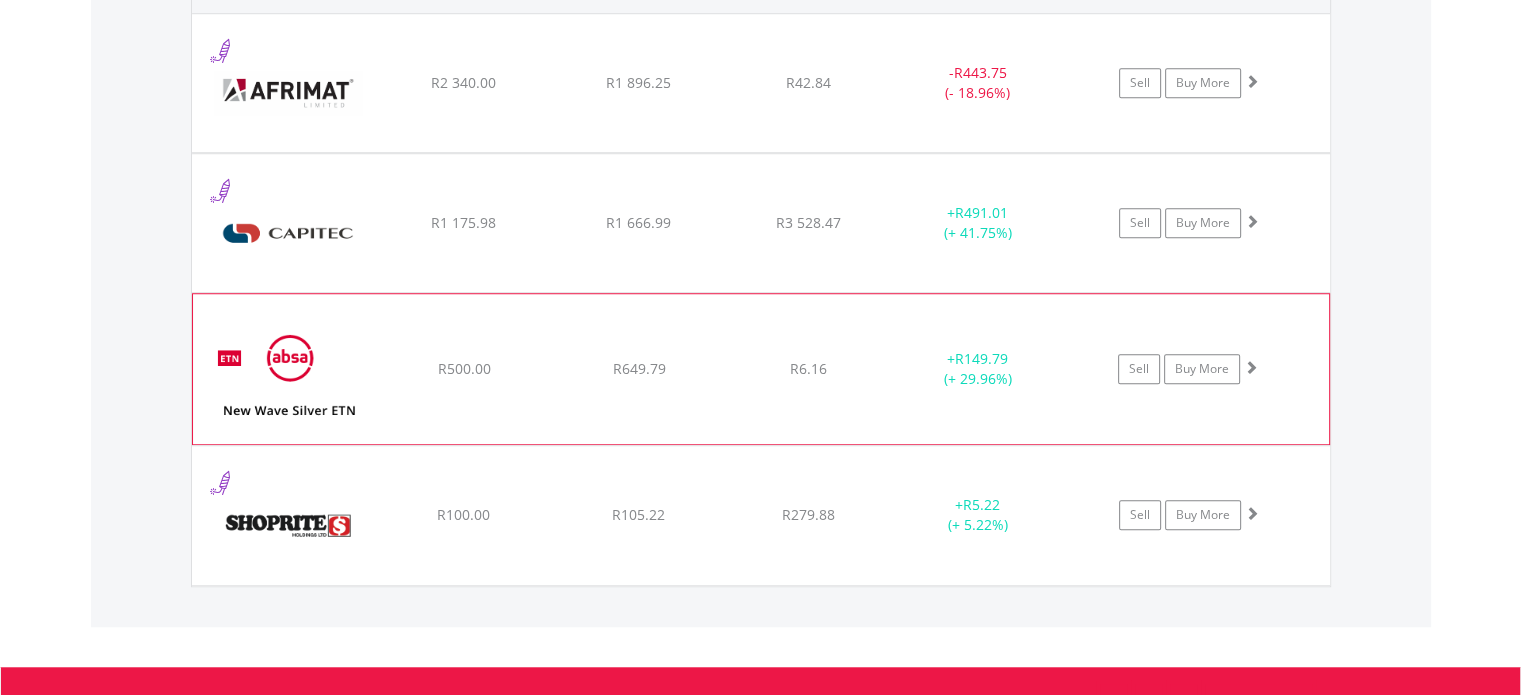 click on "R649.79" at bounding box center [638, 82] 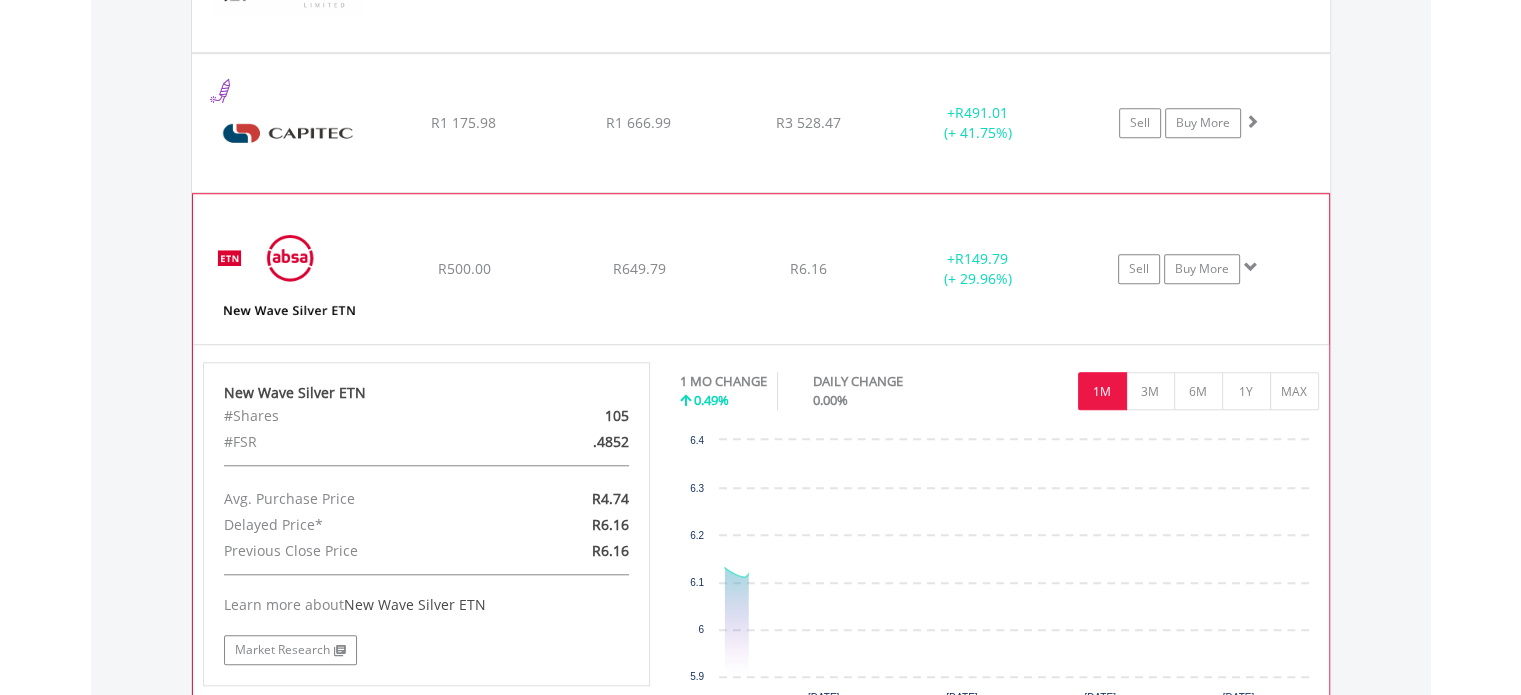 scroll, scrollTop: 1768, scrollLeft: 0, axis: vertical 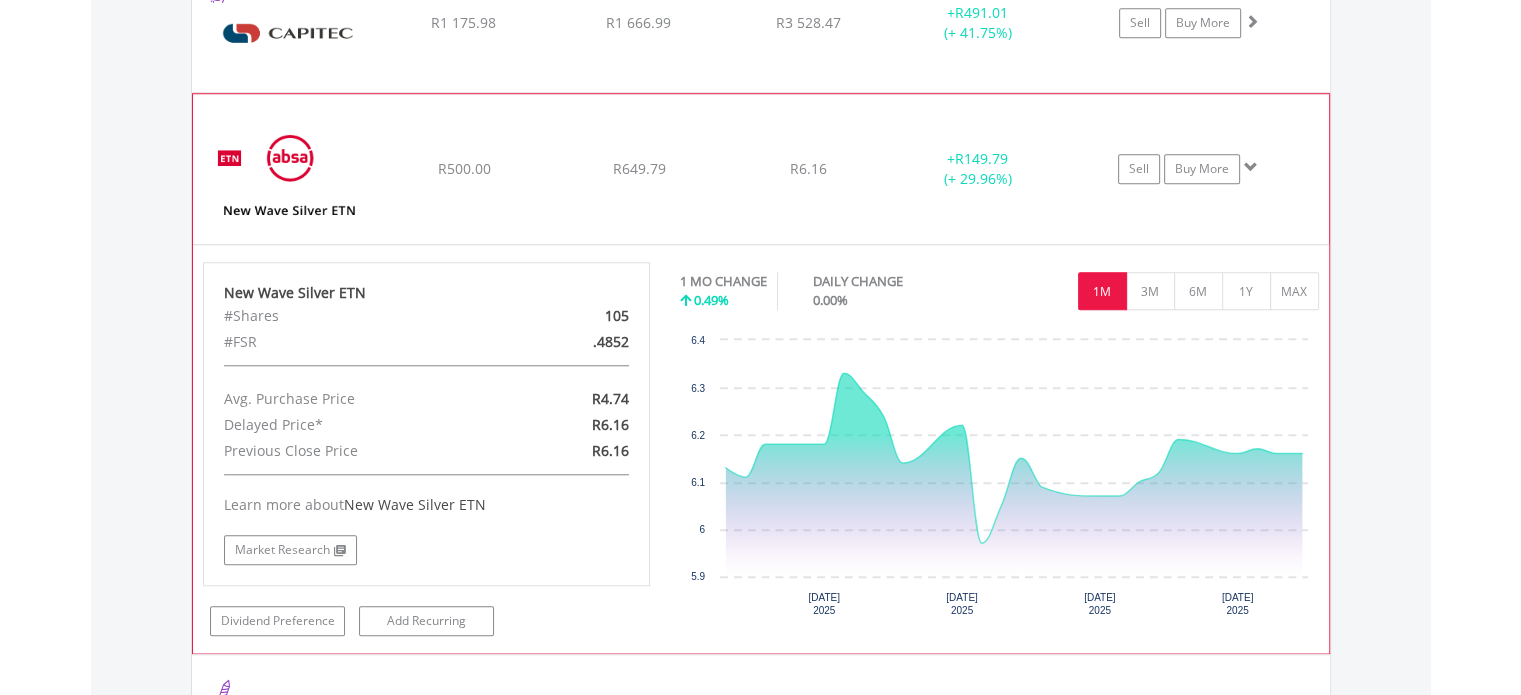click on "﻿
New Wave Silver ETN
R500.00
R649.79
R6.16
+  R149.79 (+ 29.96%)
Sell
Buy More" at bounding box center [761, -117] 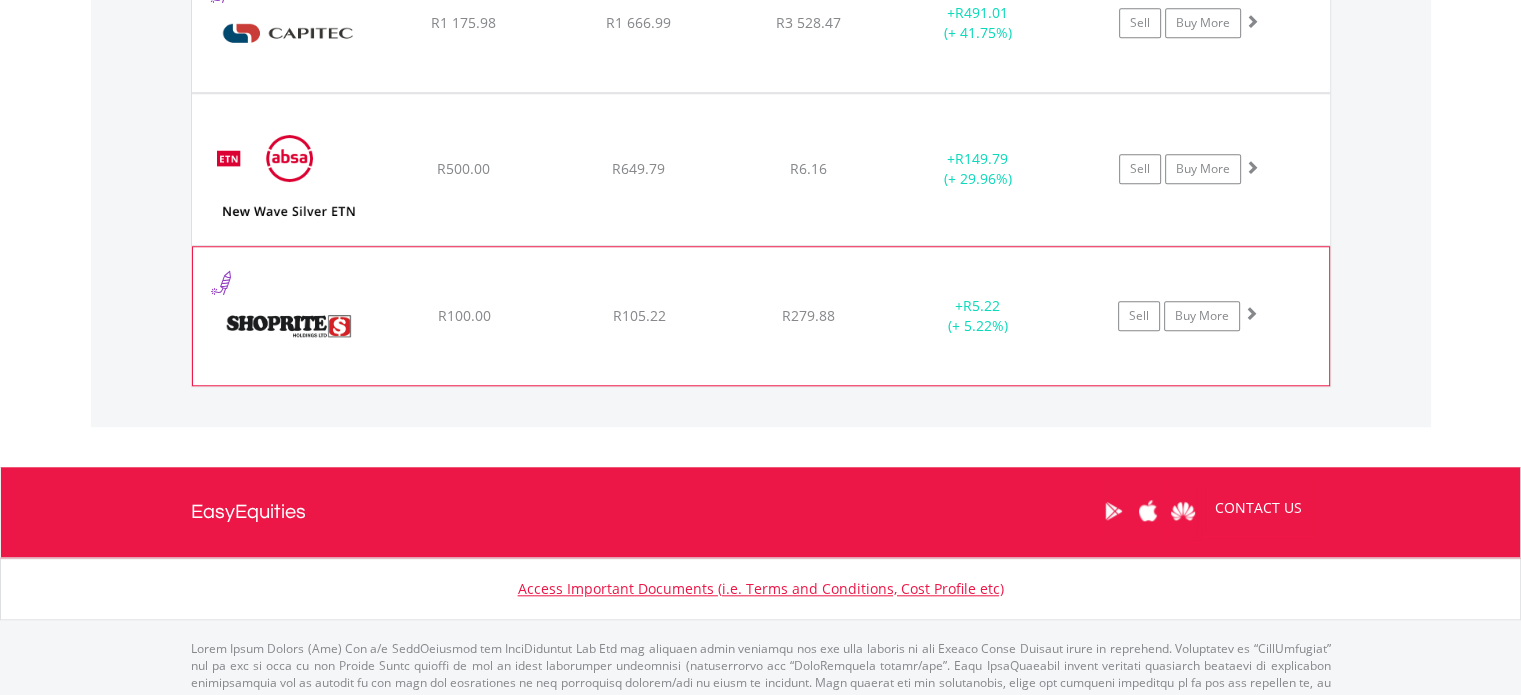 click on "﻿
Shoprite Holdings Limited
R100.00
R105.22
R279.88
+  R5.22 (+ 5.22%)
Sell
Buy More" at bounding box center [761, -117] 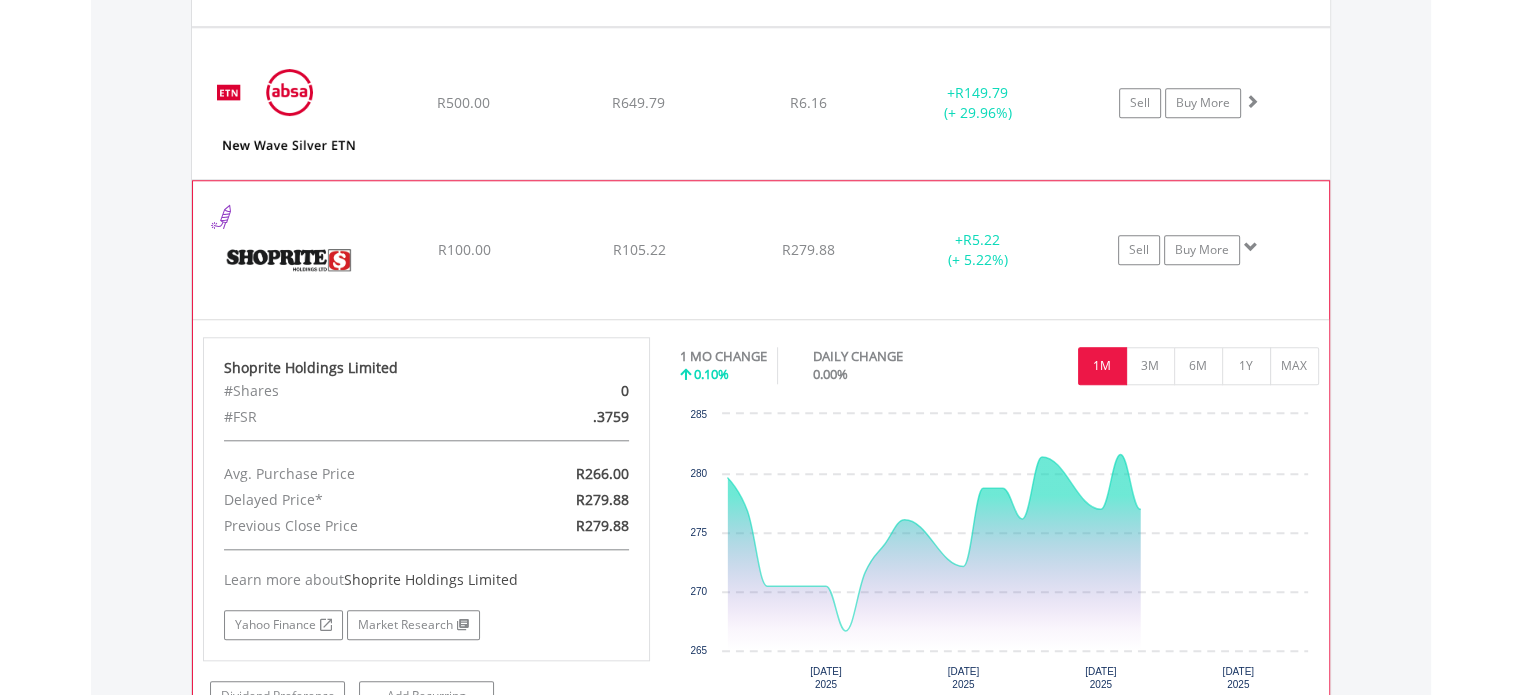 scroll, scrollTop: 1868, scrollLeft: 0, axis: vertical 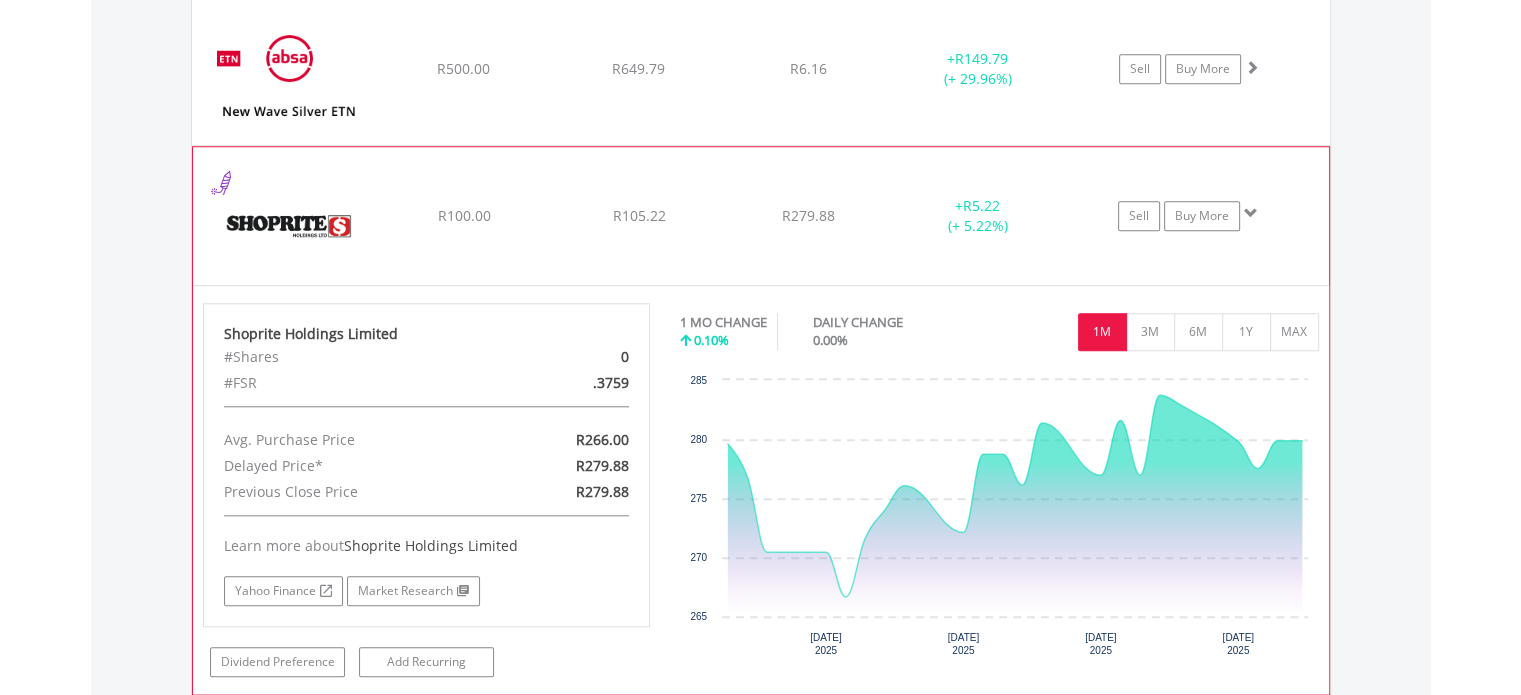 click on "﻿
Shoprite Holdings Limited
R100.00
R105.22
R279.88
+  R5.22 (+ 5.22%)
Sell
Buy More" at bounding box center (761, -217) 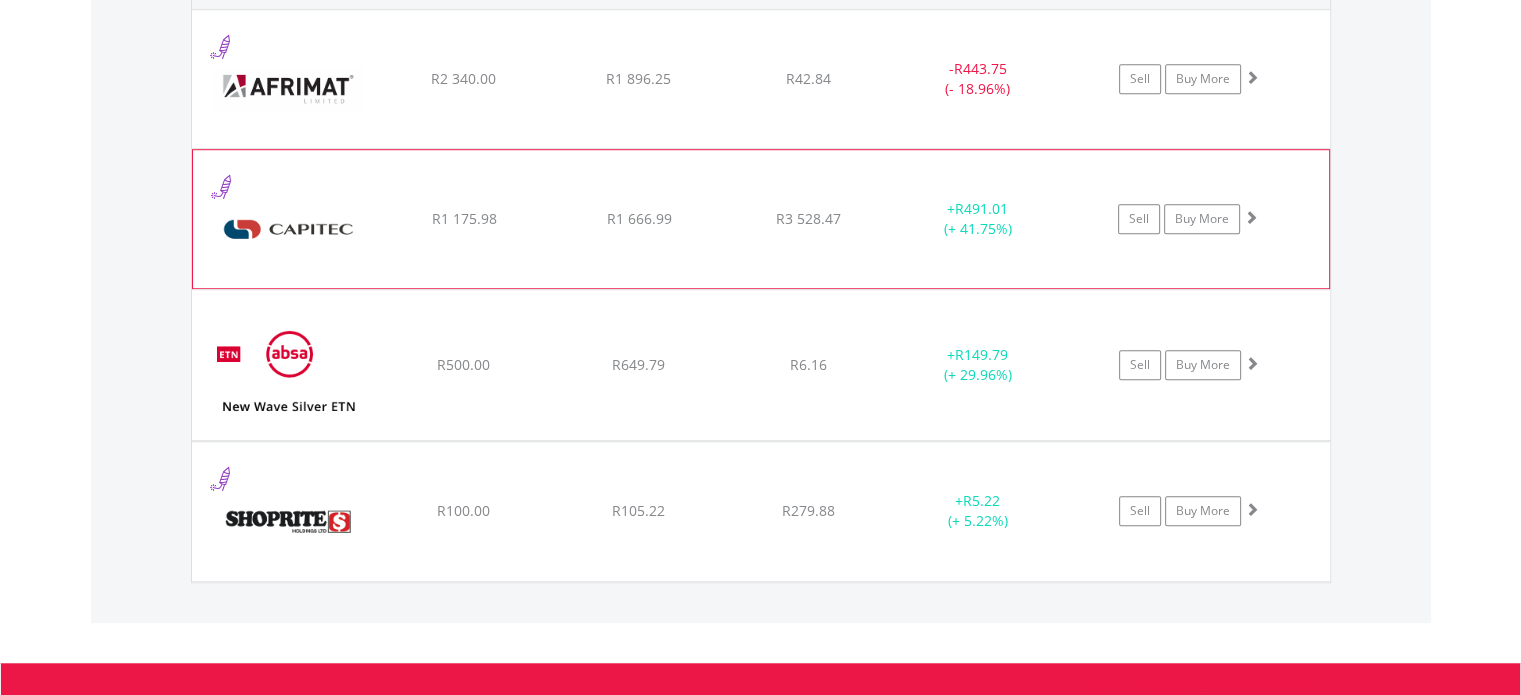 scroll, scrollTop: 1524, scrollLeft: 0, axis: vertical 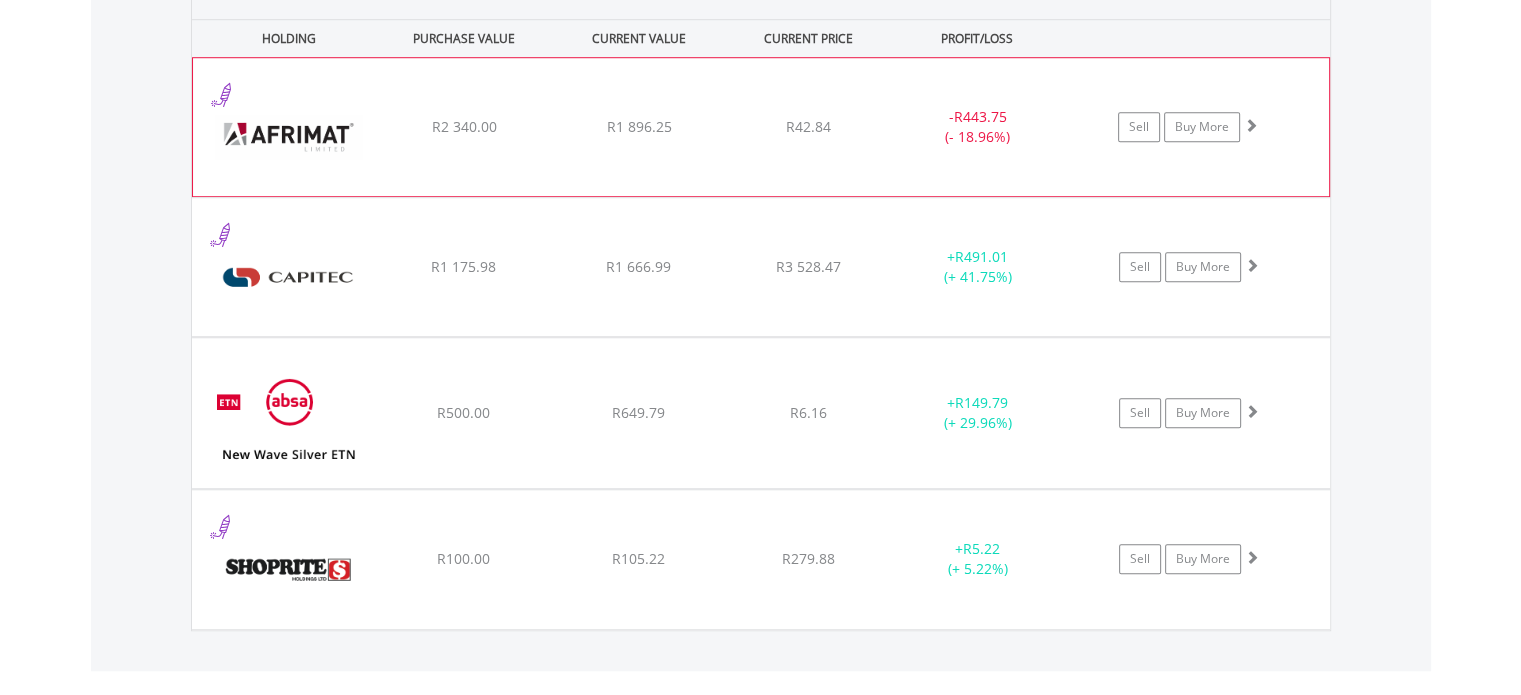 click on "﻿
Afrimat Limited
R2 340.00
R1 896.25
R42.84
-  R443.75 (- 18.96%)
Sell
Buy More" at bounding box center [761, 127] 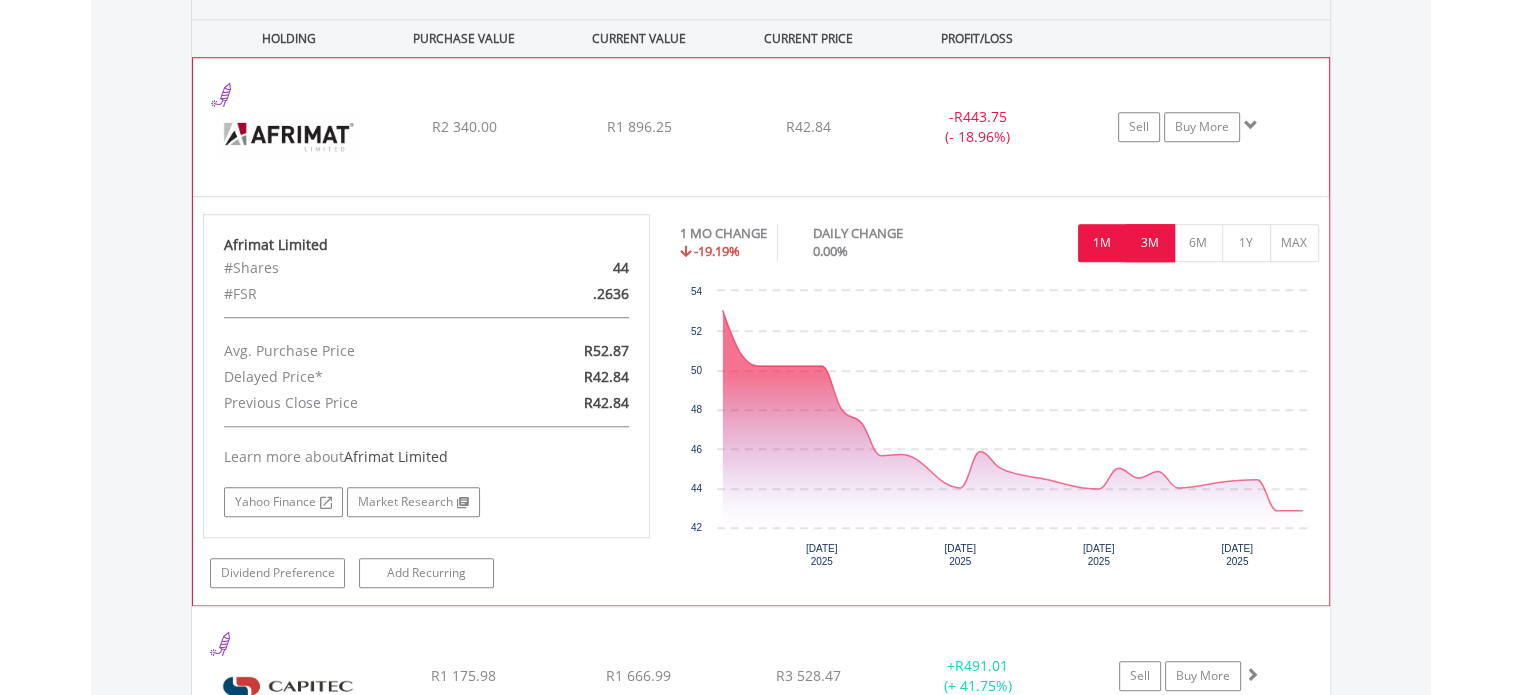 click on "3M" at bounding box center [1150, 243] 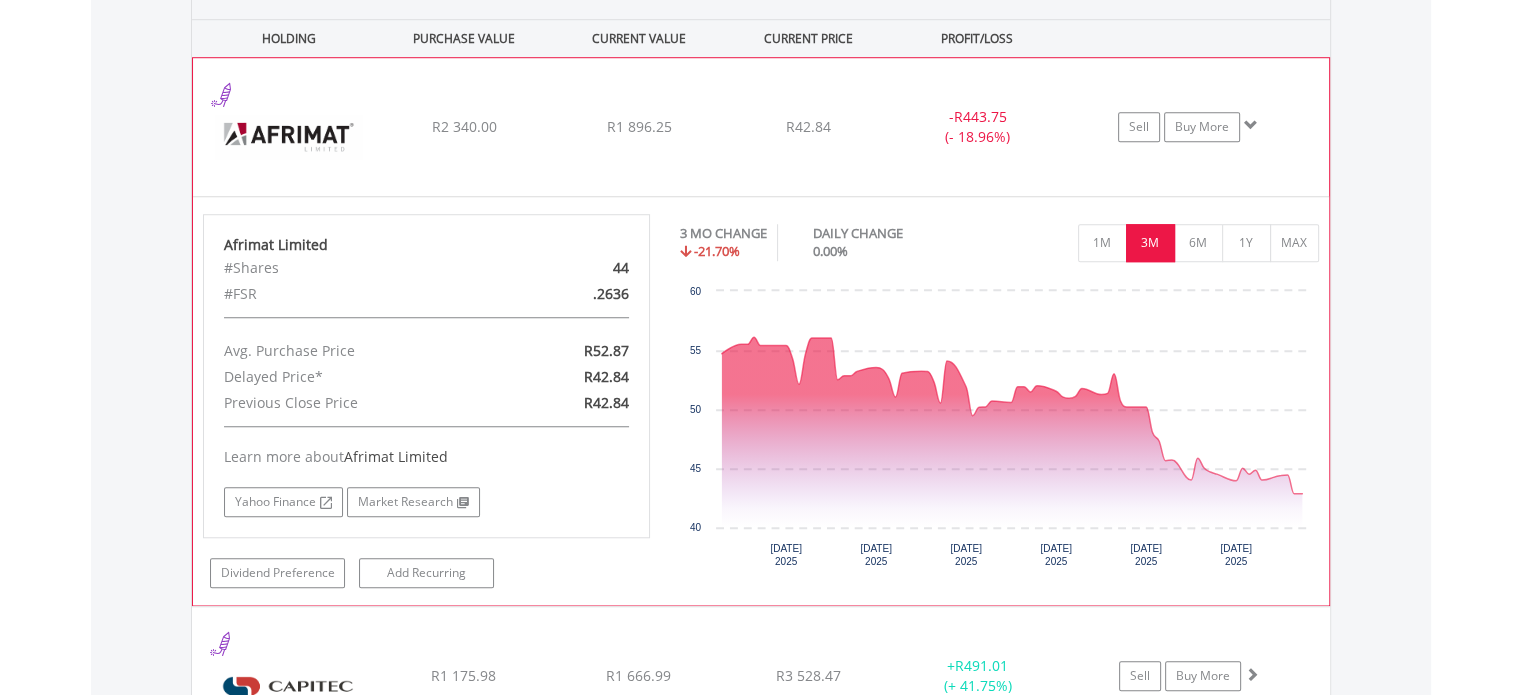 click on "3M" at bounding box center (1150, 243) 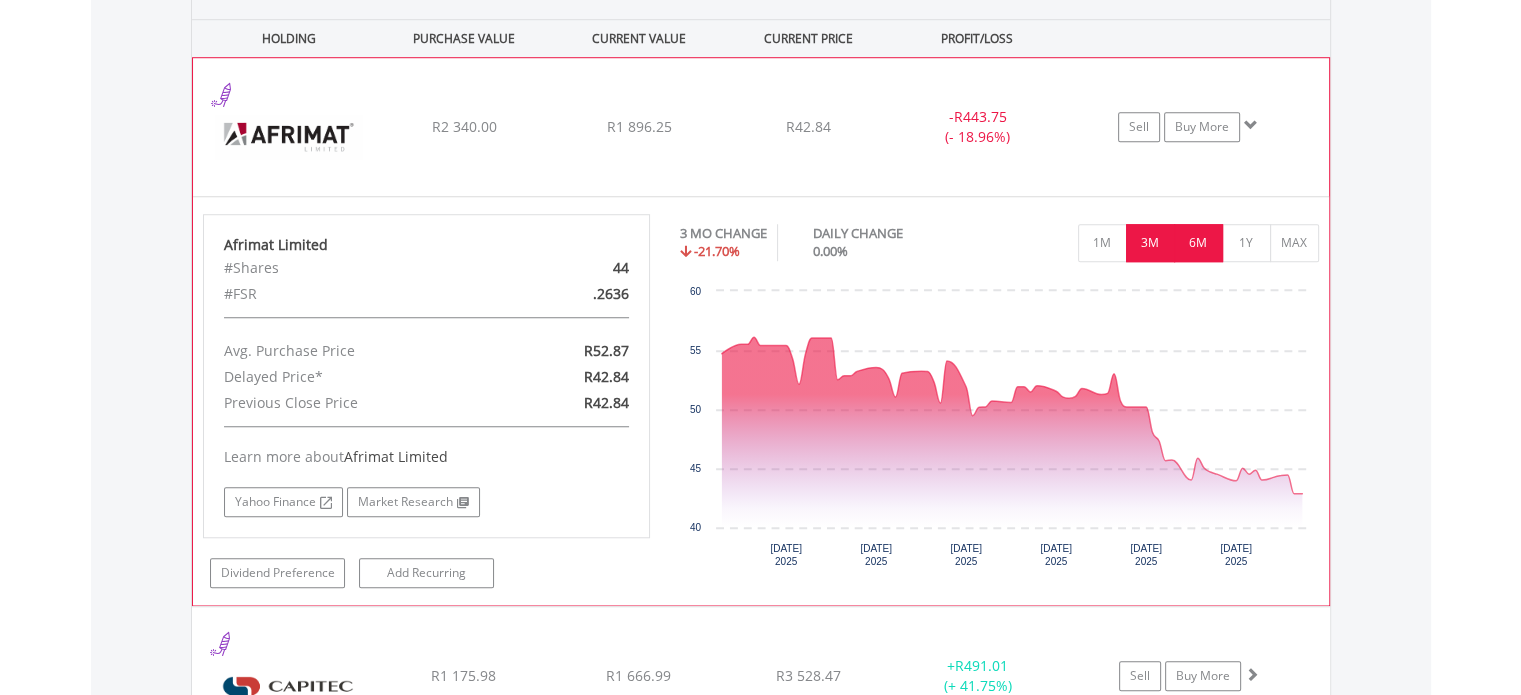 click on "6M" at bounding box center (1198, 243) 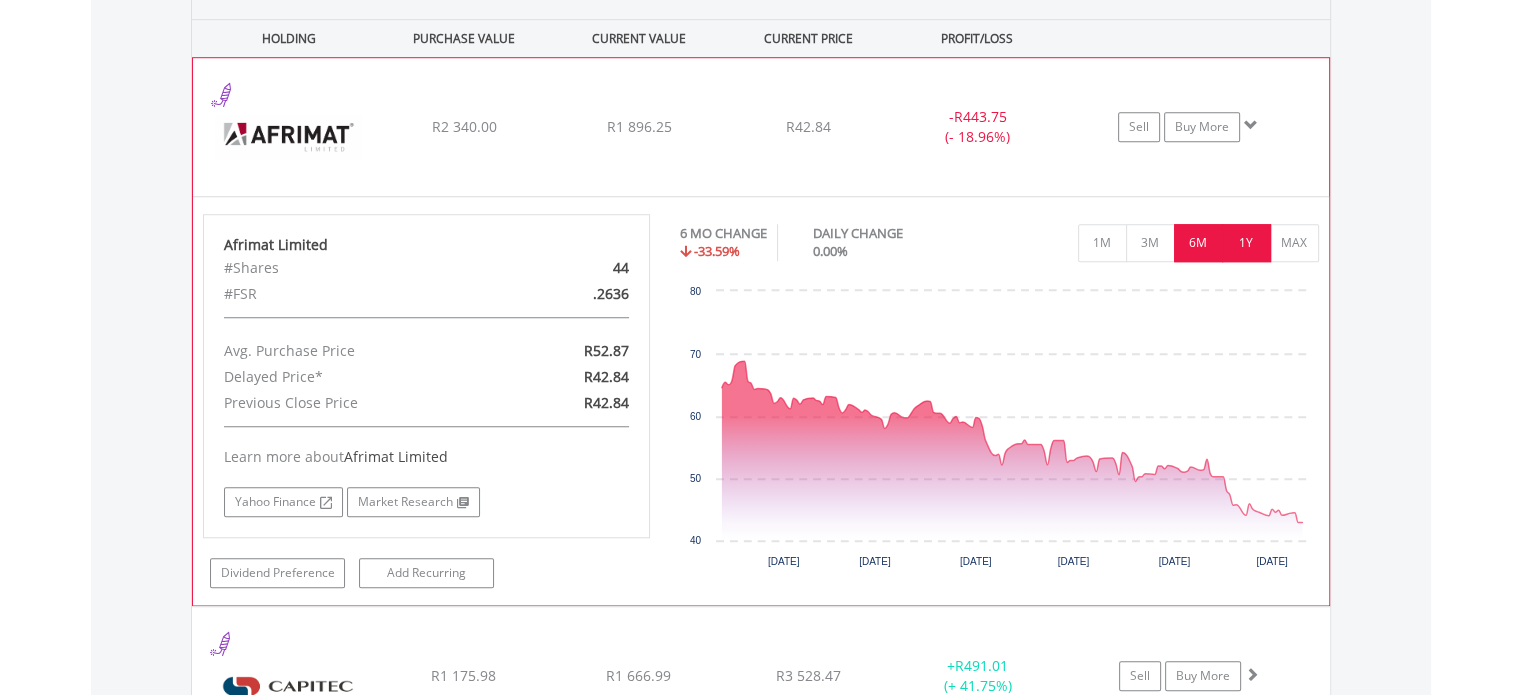 click on "1Y" at bounding box center (1246, 243) 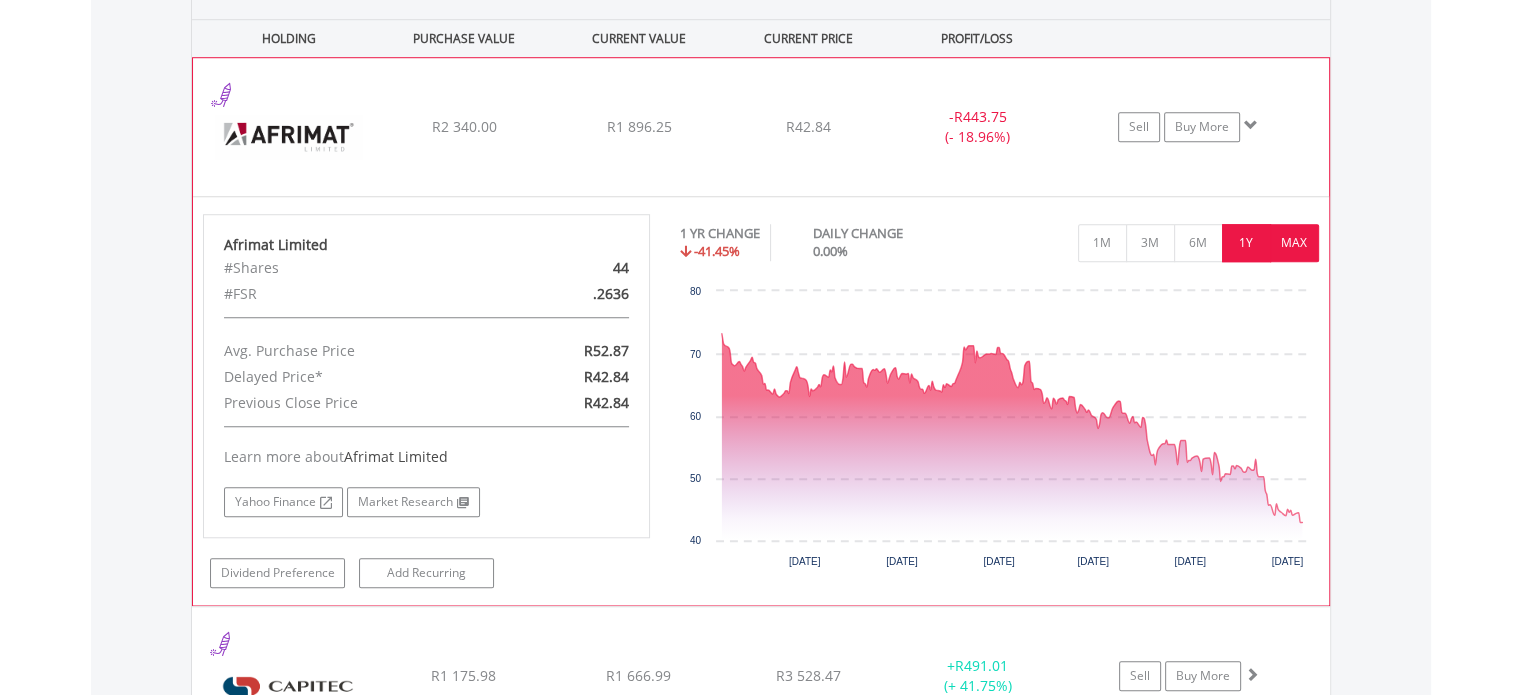 click on "MAX" at bounding box center (1294, 243) 